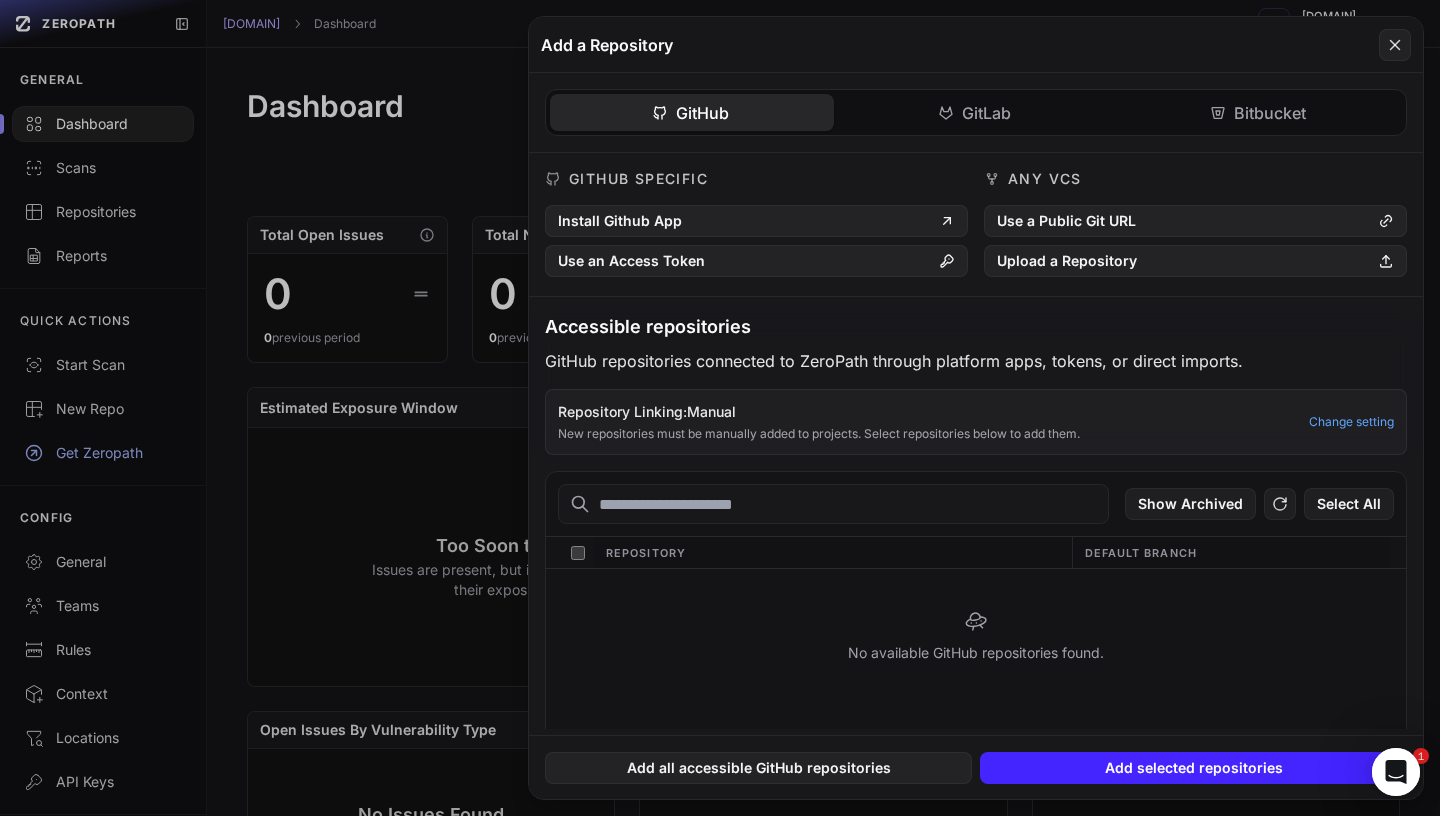 scroll, scrollTop: 0, scrollLeft: 0, axis: both 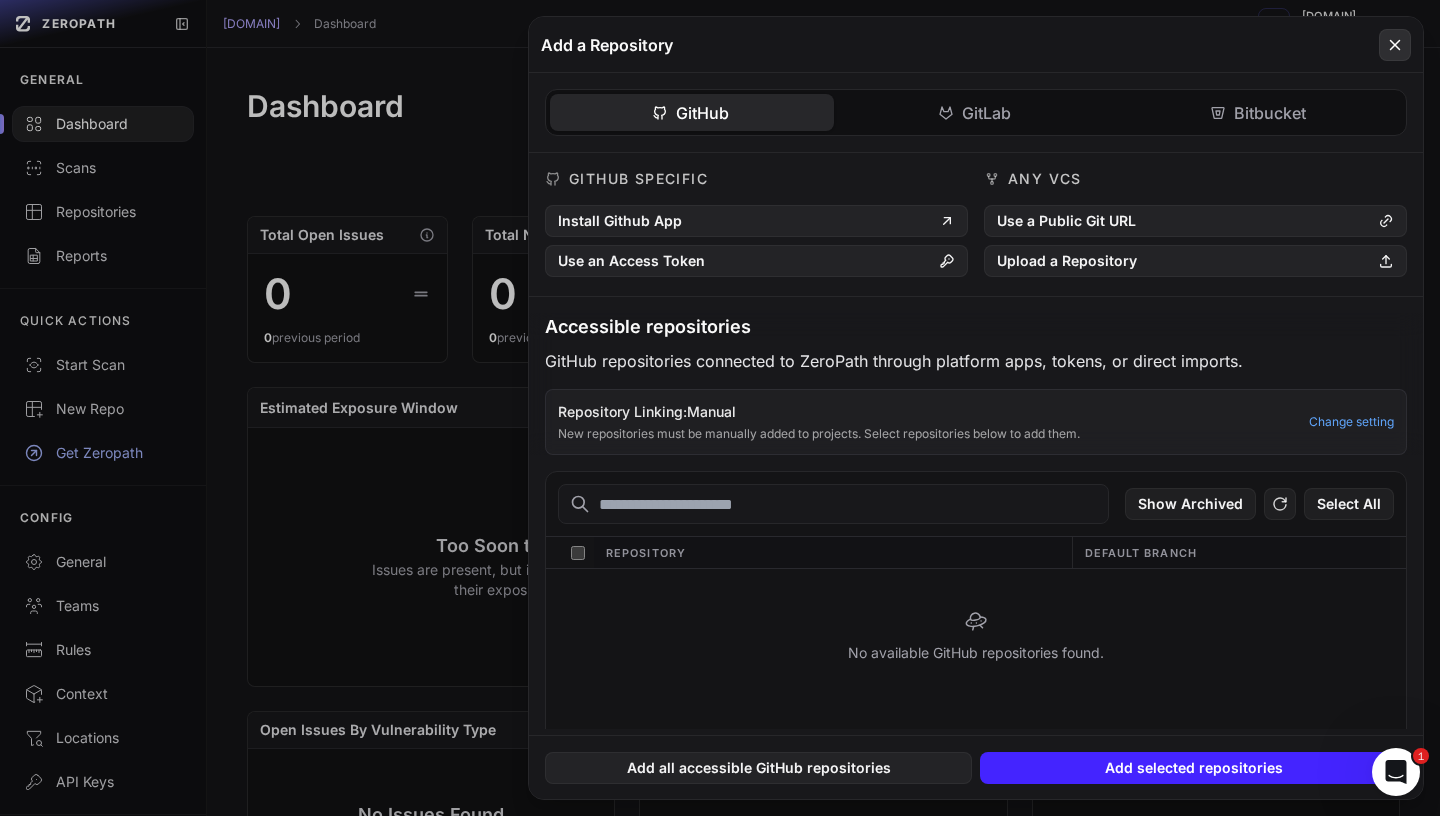 click 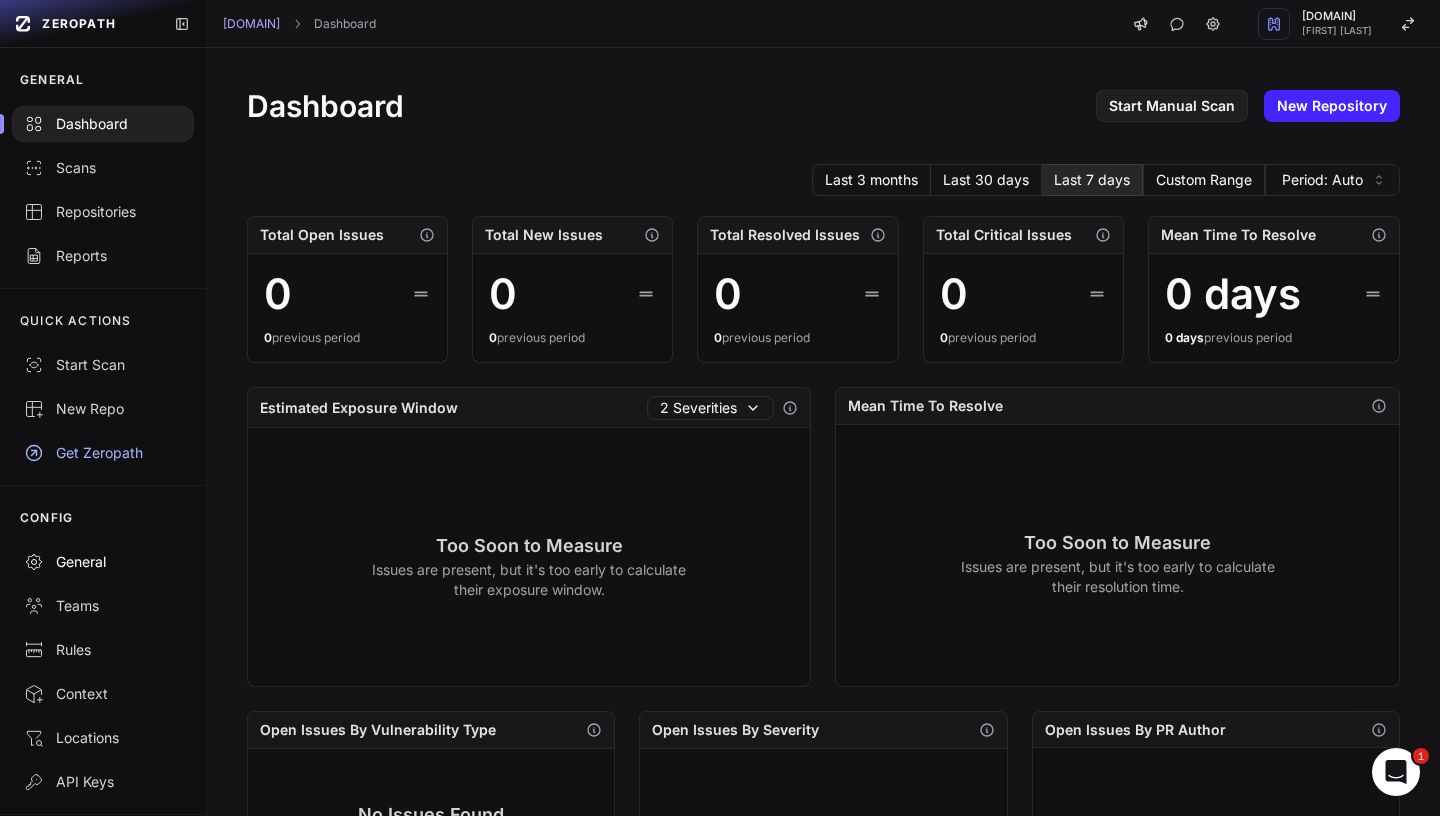 scroll, scrollTop: 63, scrollLeft: 0, axis: vertical 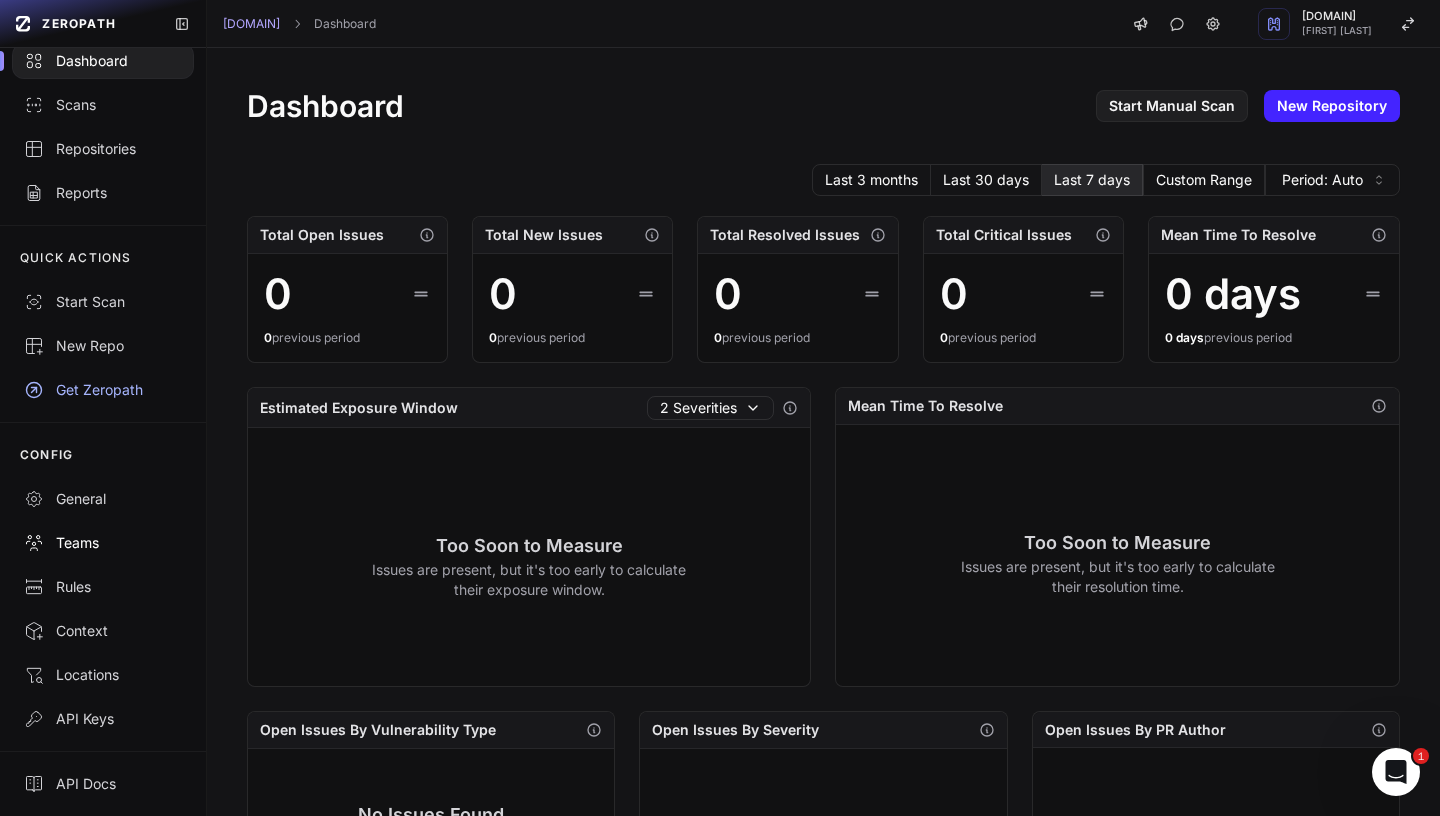 click on "Teams" at bounding box center (103, 543) 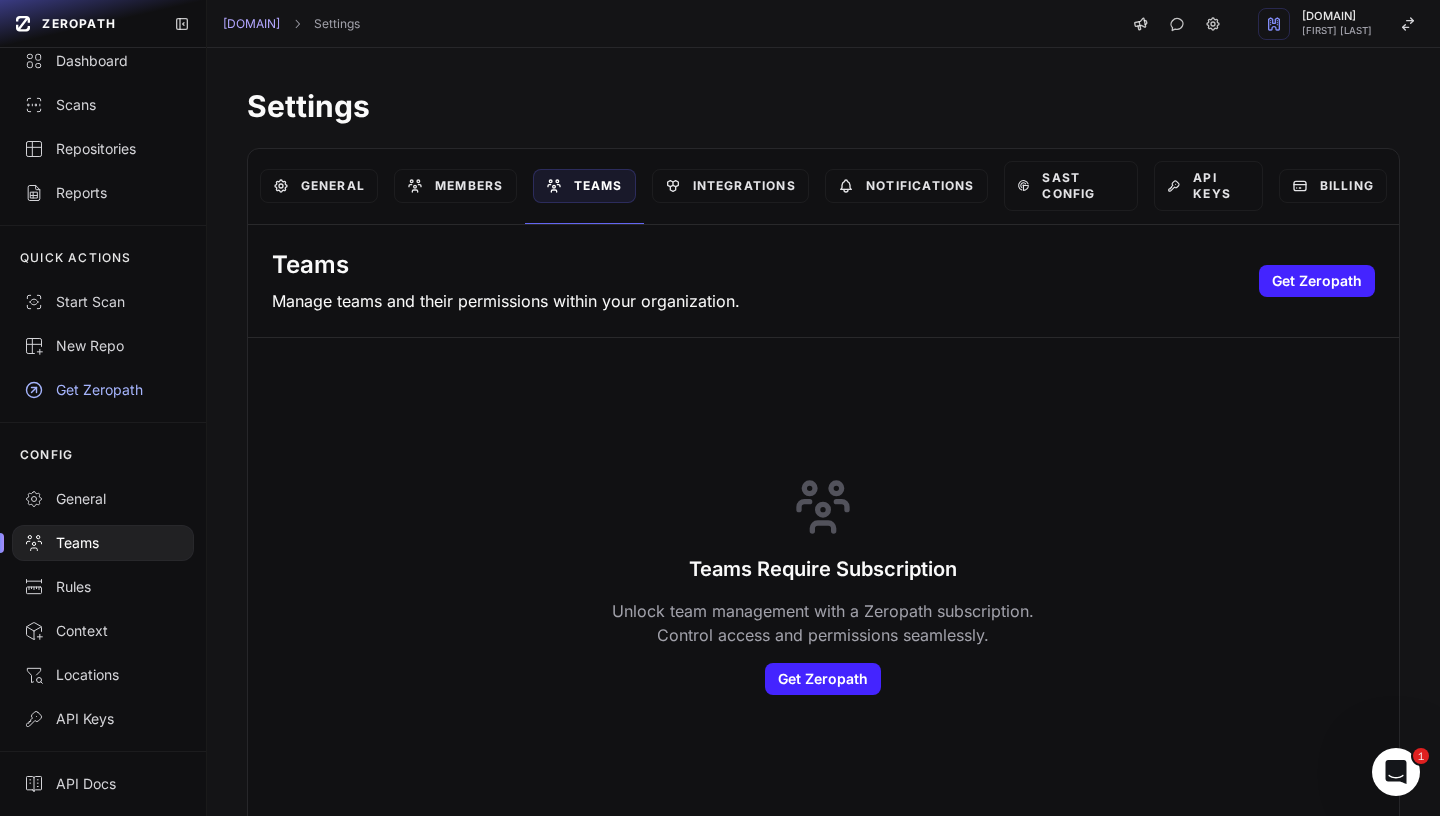 scroll, scrollTop: 16, scrollLeft: 0, axis: vertical 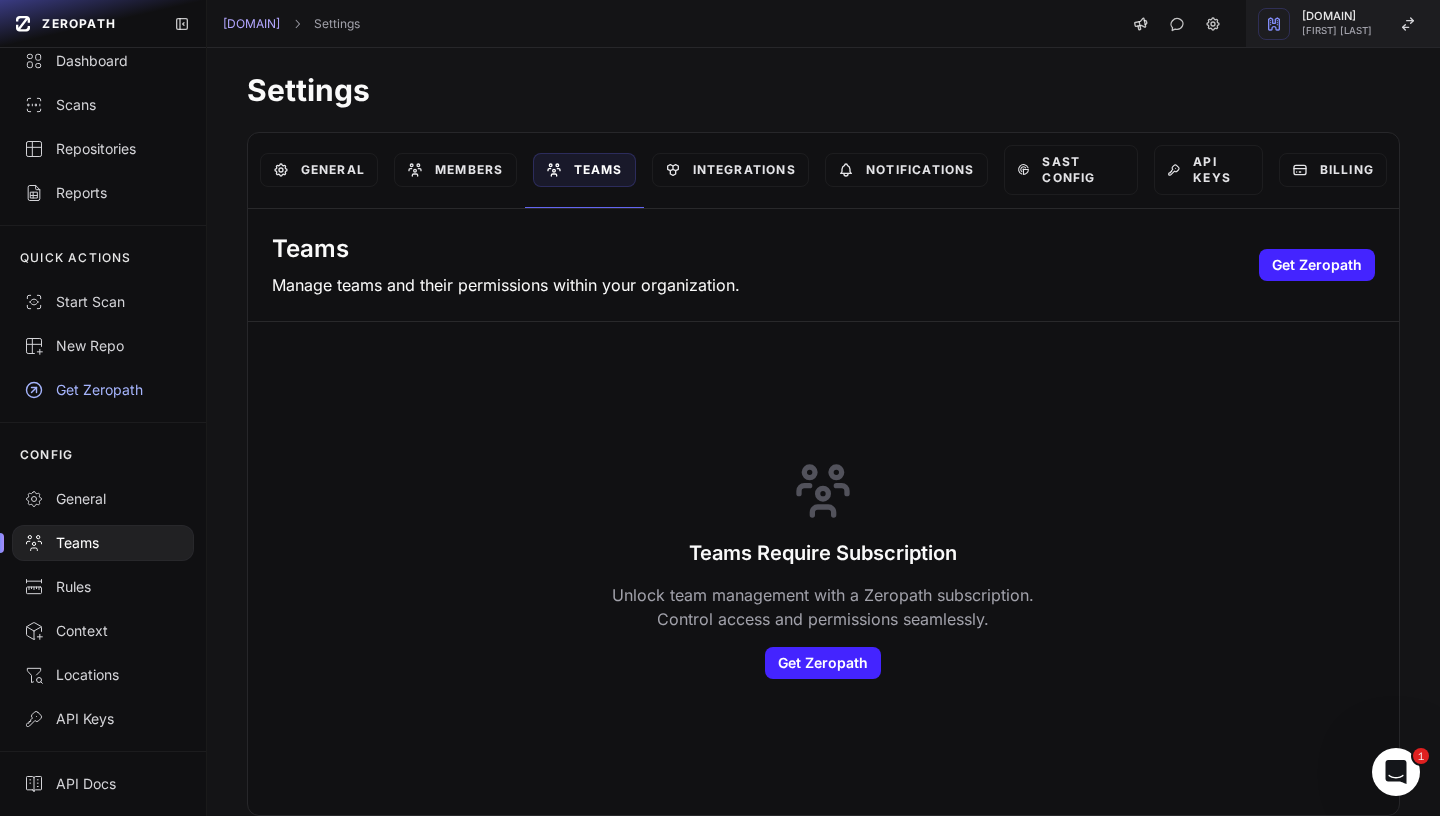 click on "[FIRST] [LAST]" at bounding box center (1337, 31) 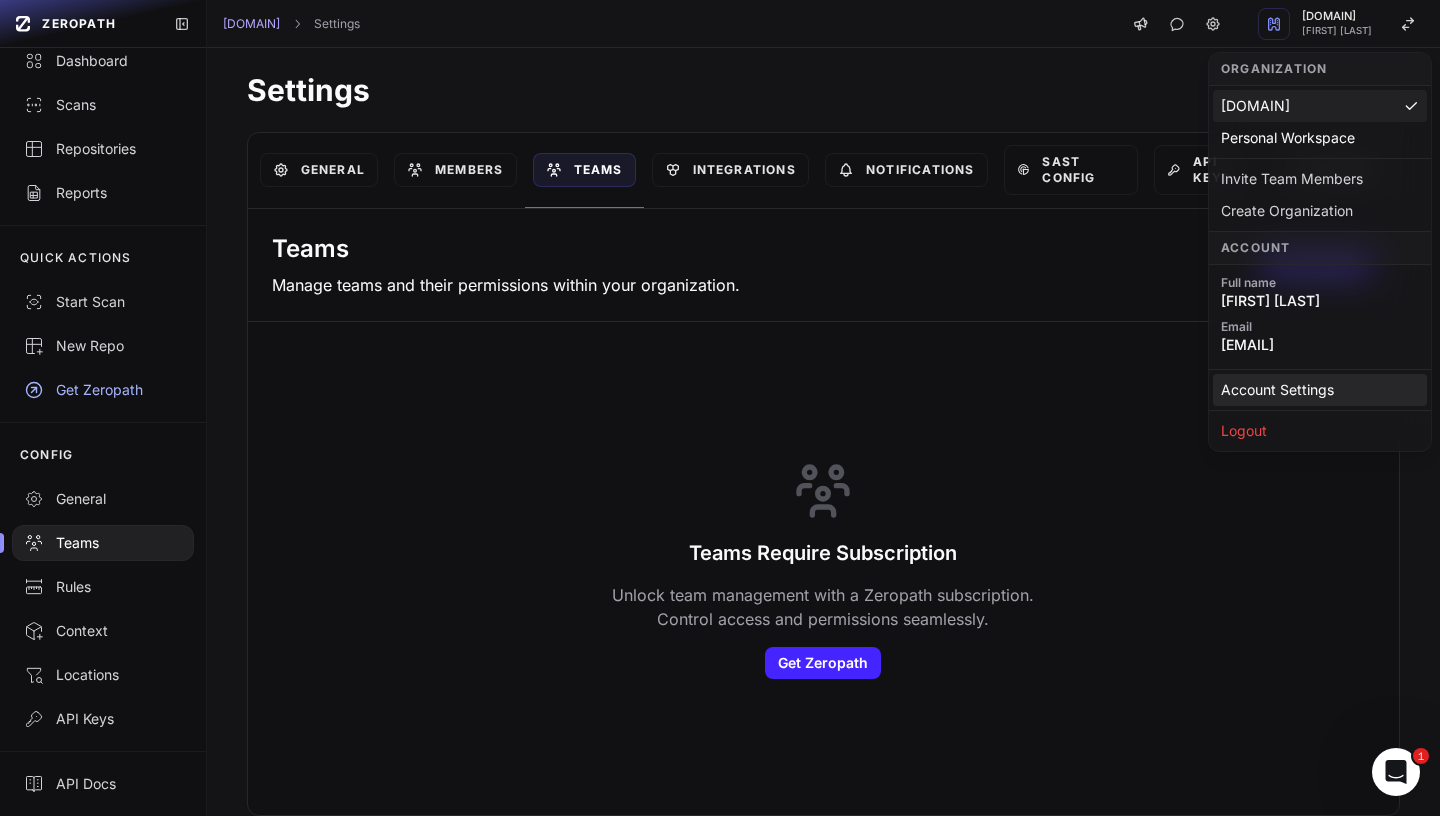 click on "Account Settings" at bounding box center (1320, 390) 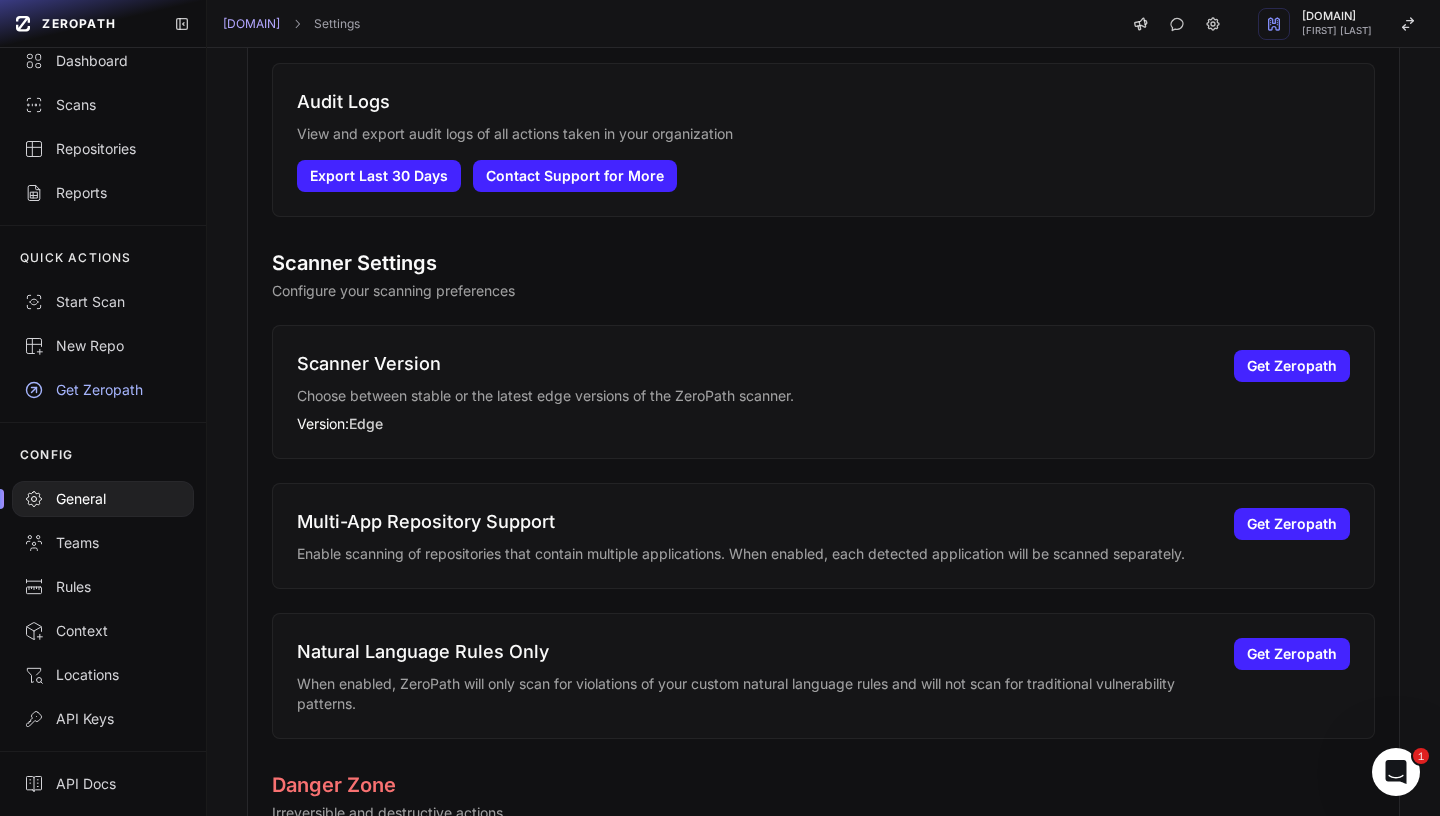 scroll, scrollTop: 1490, scrollLeft: 0, axis: vertical 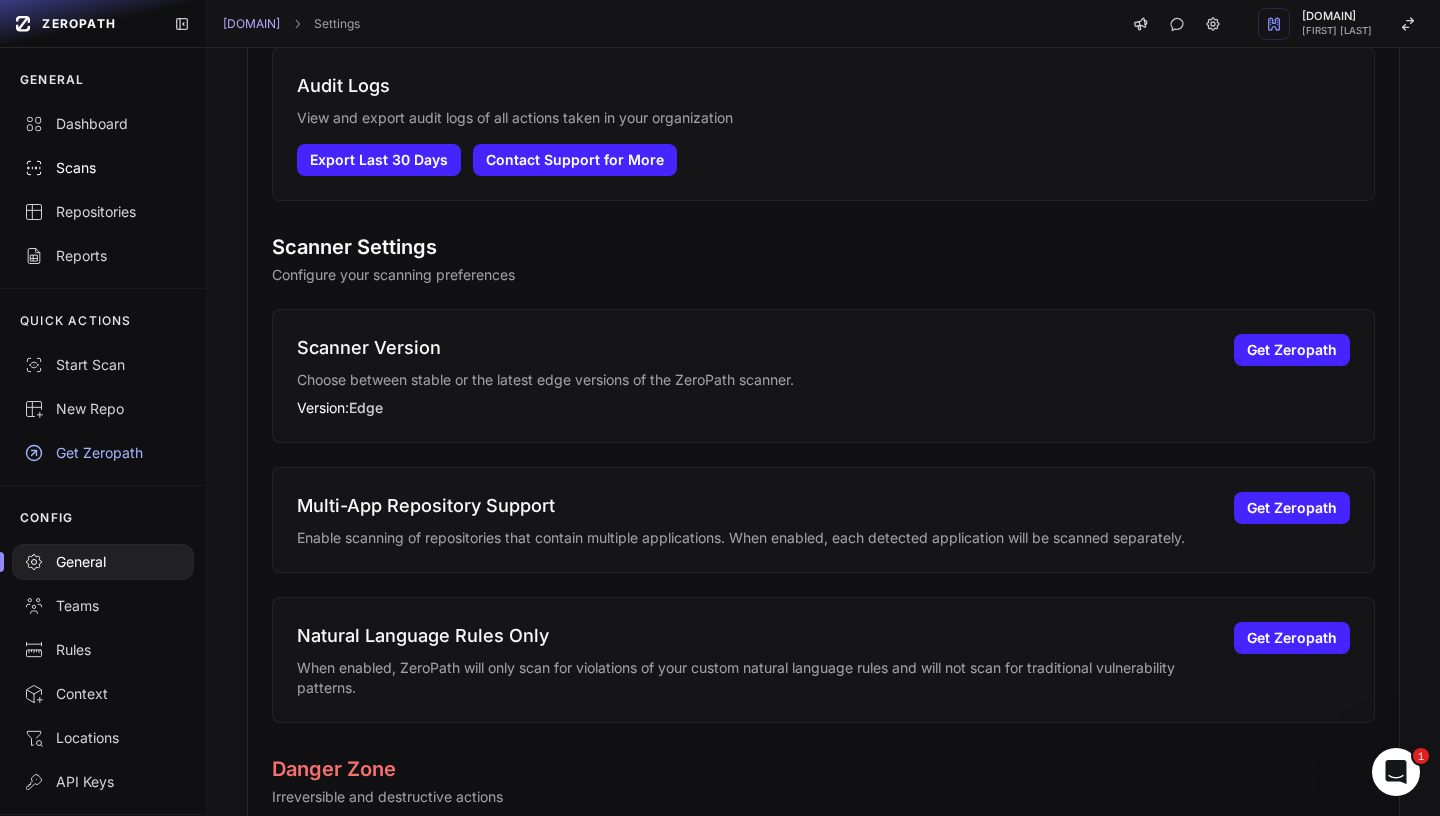 click on "Scans" at bounding box center [103, 168] 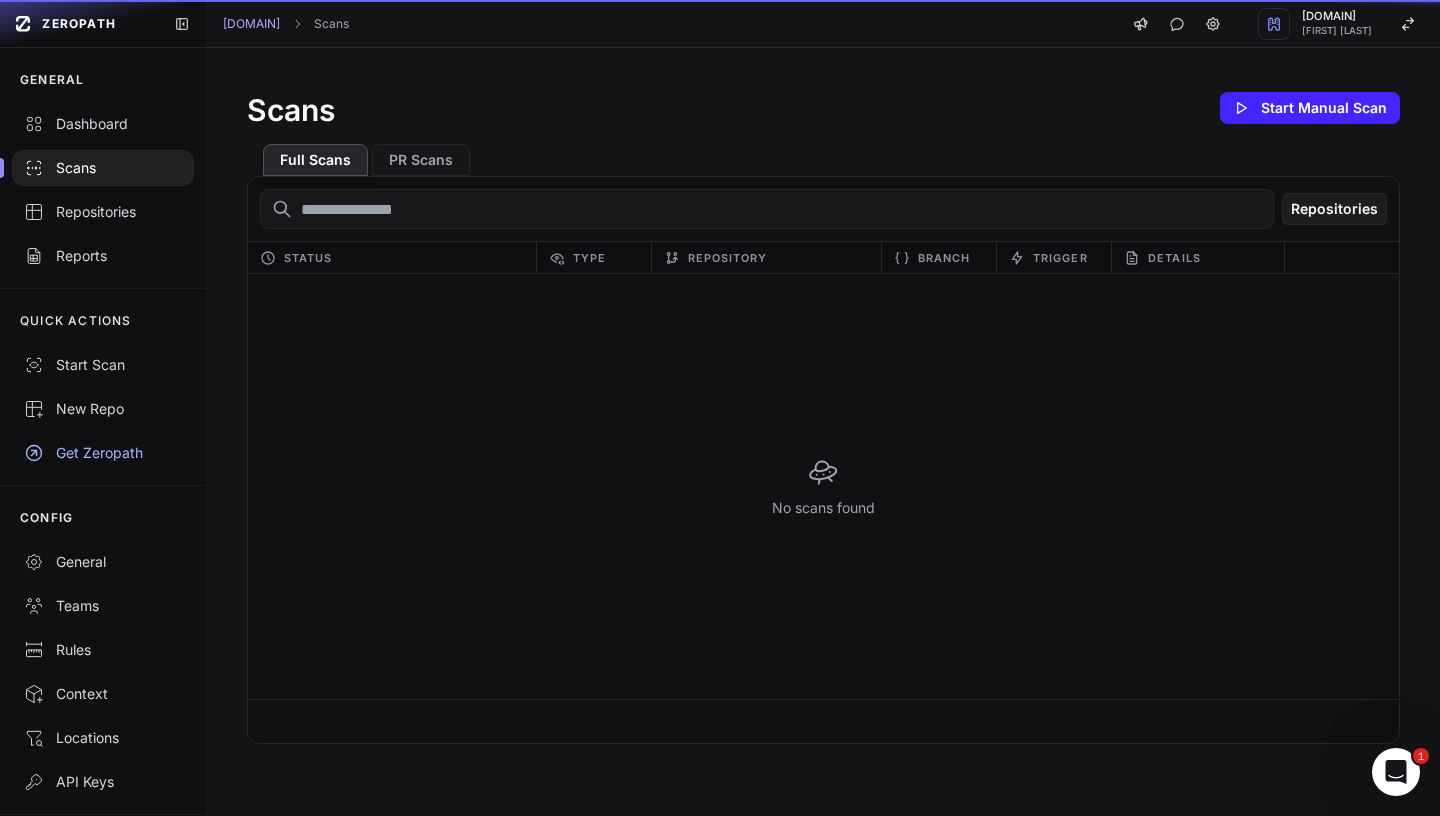 scroll, scrollTop: 0, scrollLeft: 0, axis: both 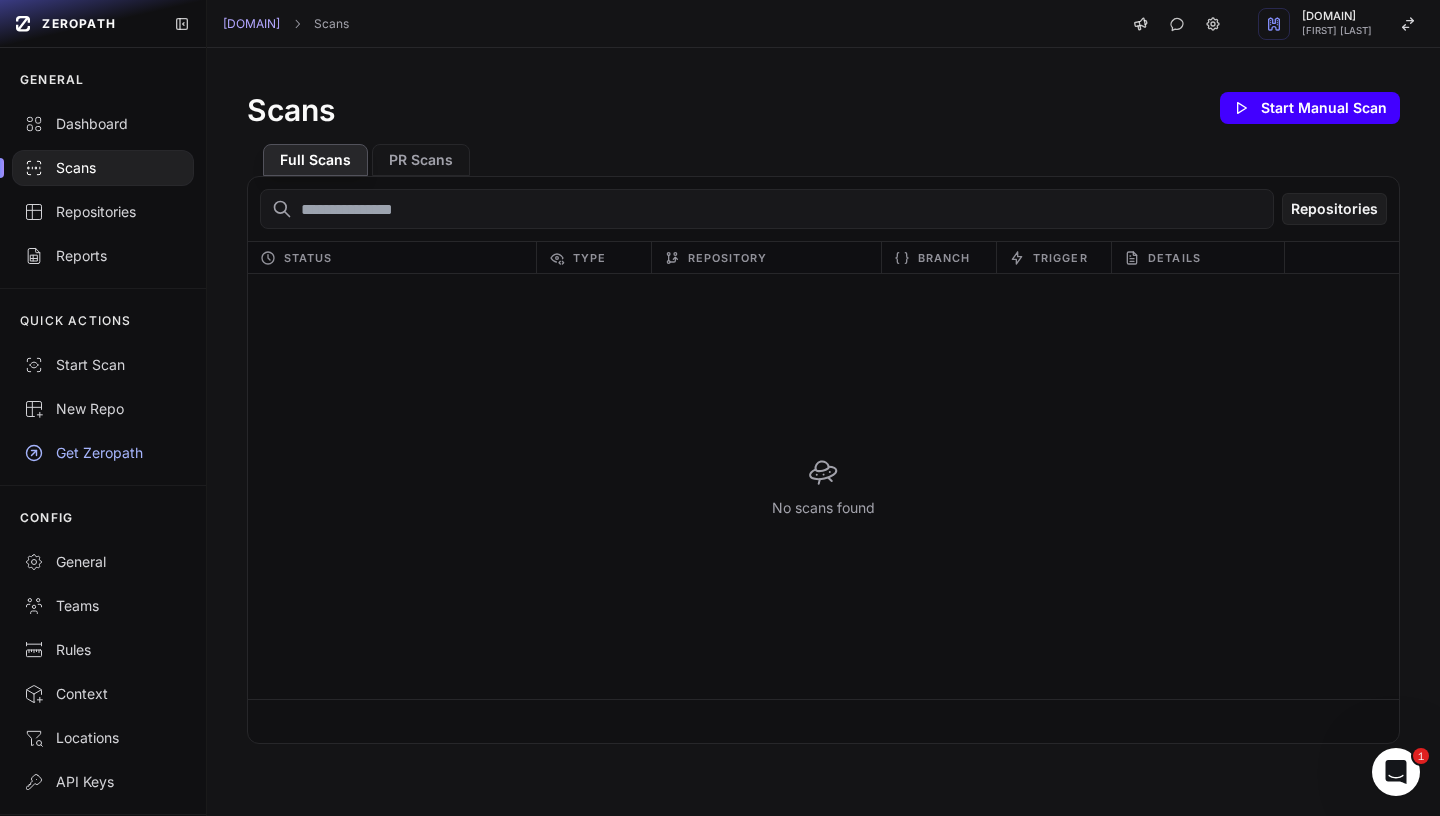 click on "Start Manual Scan" at bounding box center (1310, 108) 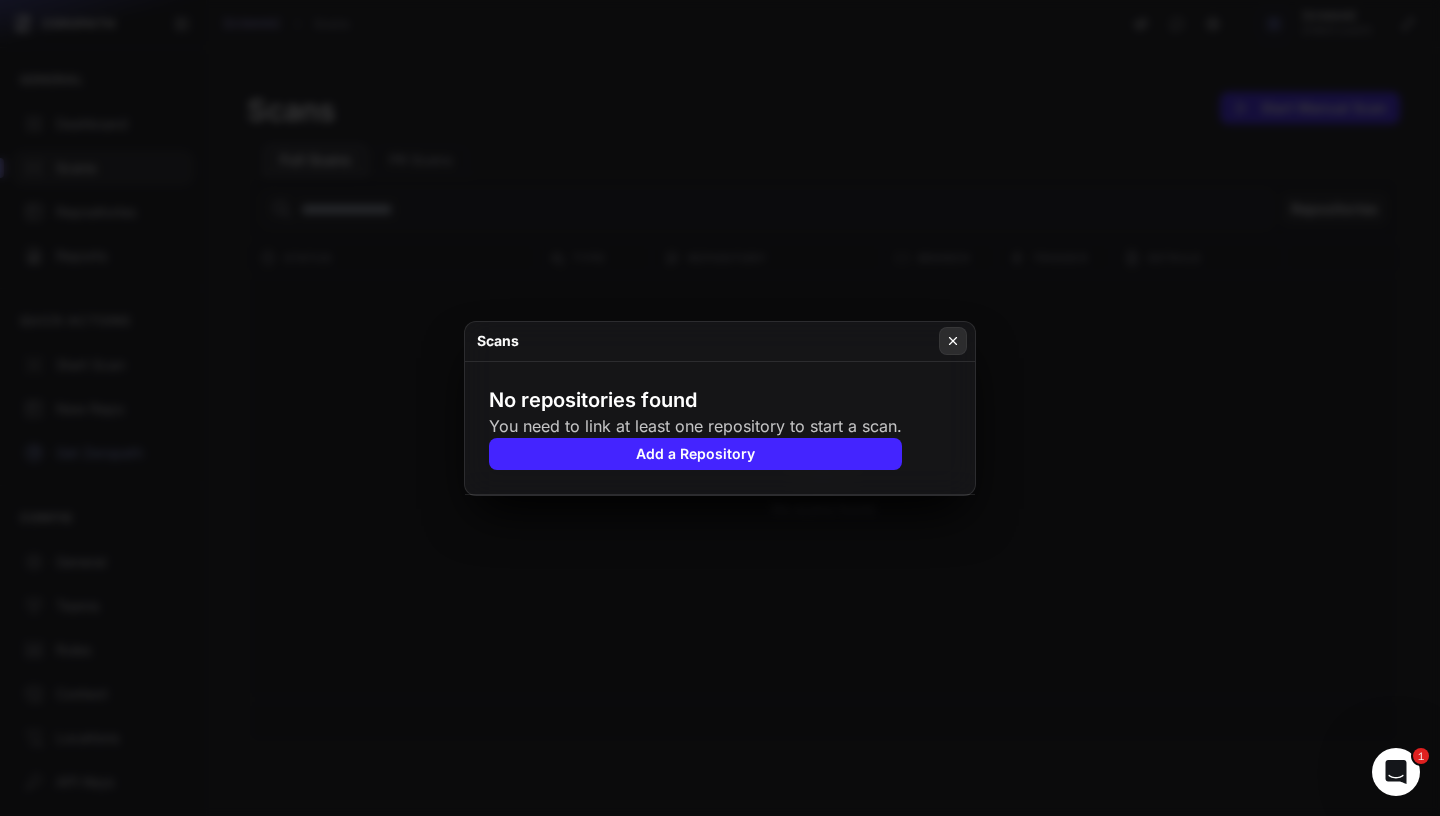 click at bounding box center (953, 341) 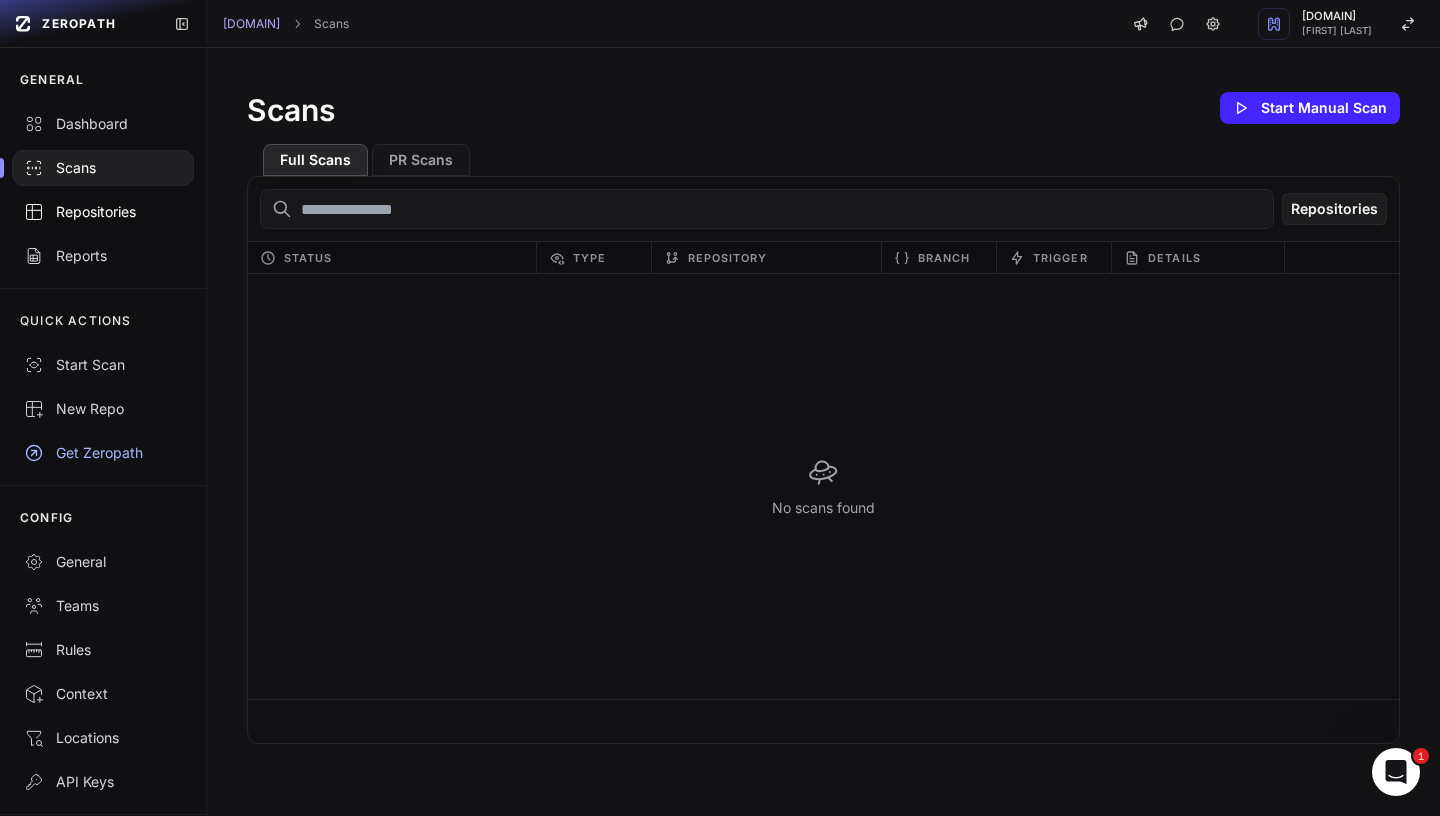 click on "Repositories" at bounding box center (103, 212) 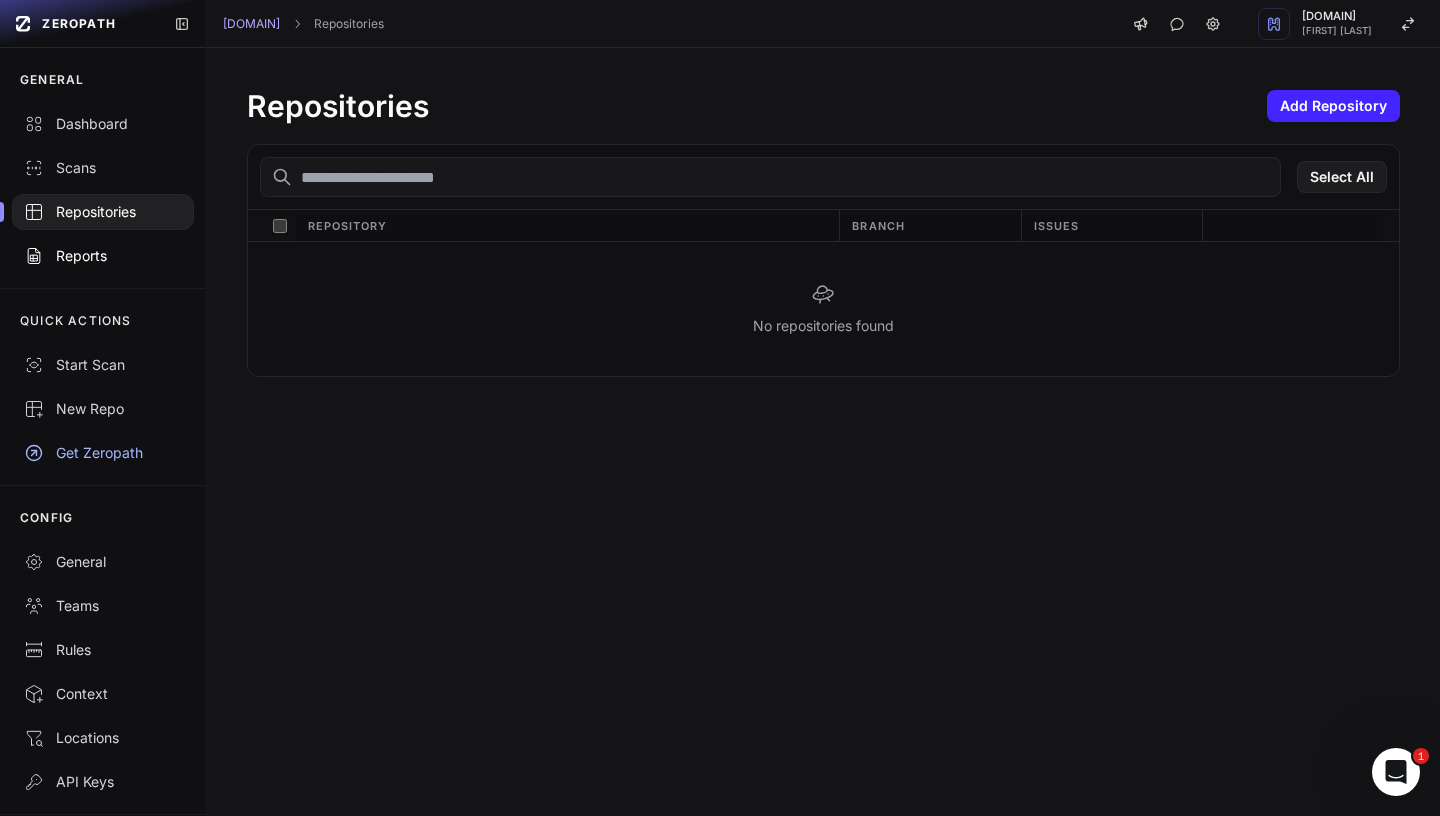 click on "Reports" at bounding box center (103, 256) 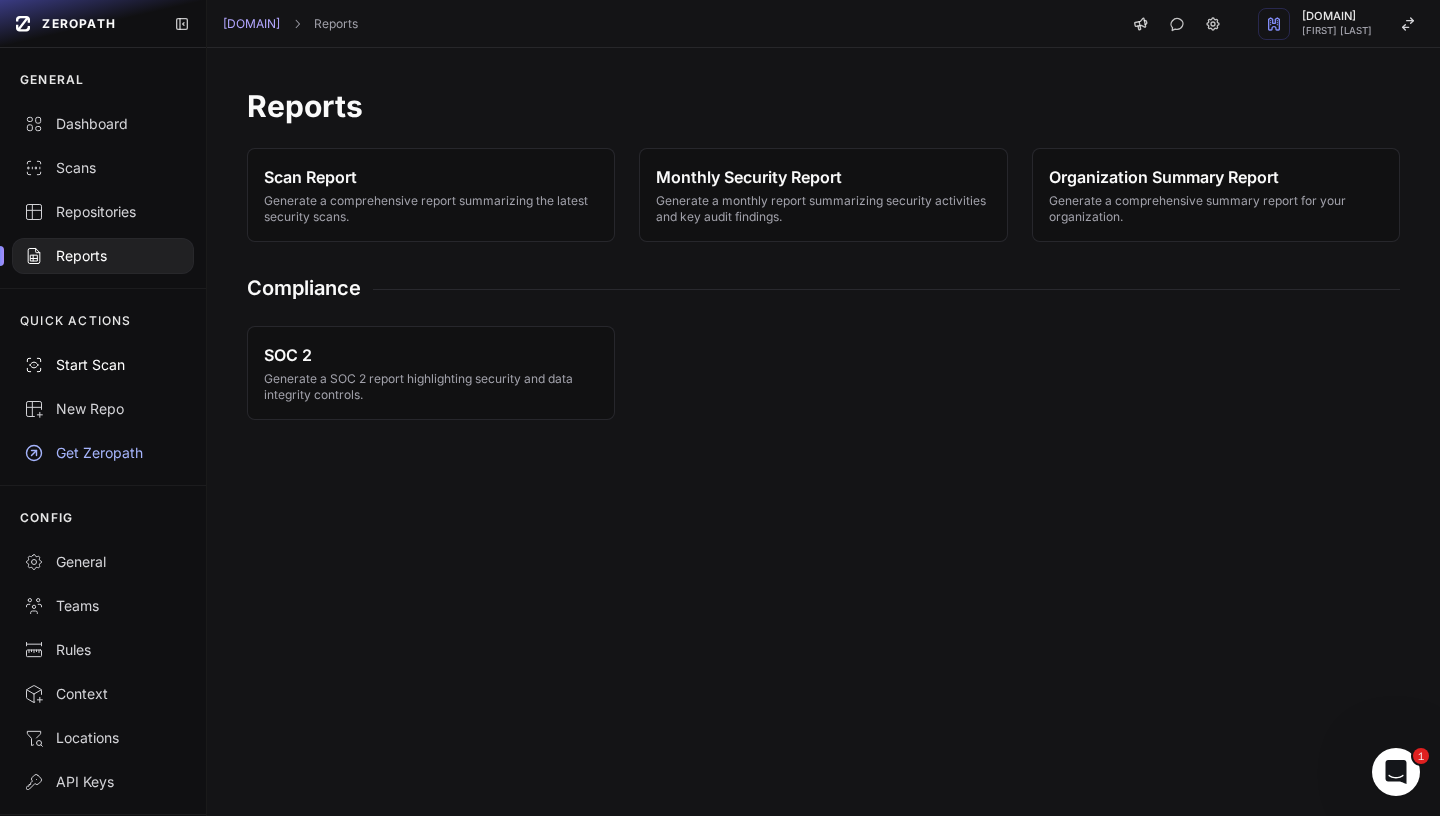 click on "Start Scan" at bounding box center [103, 365] 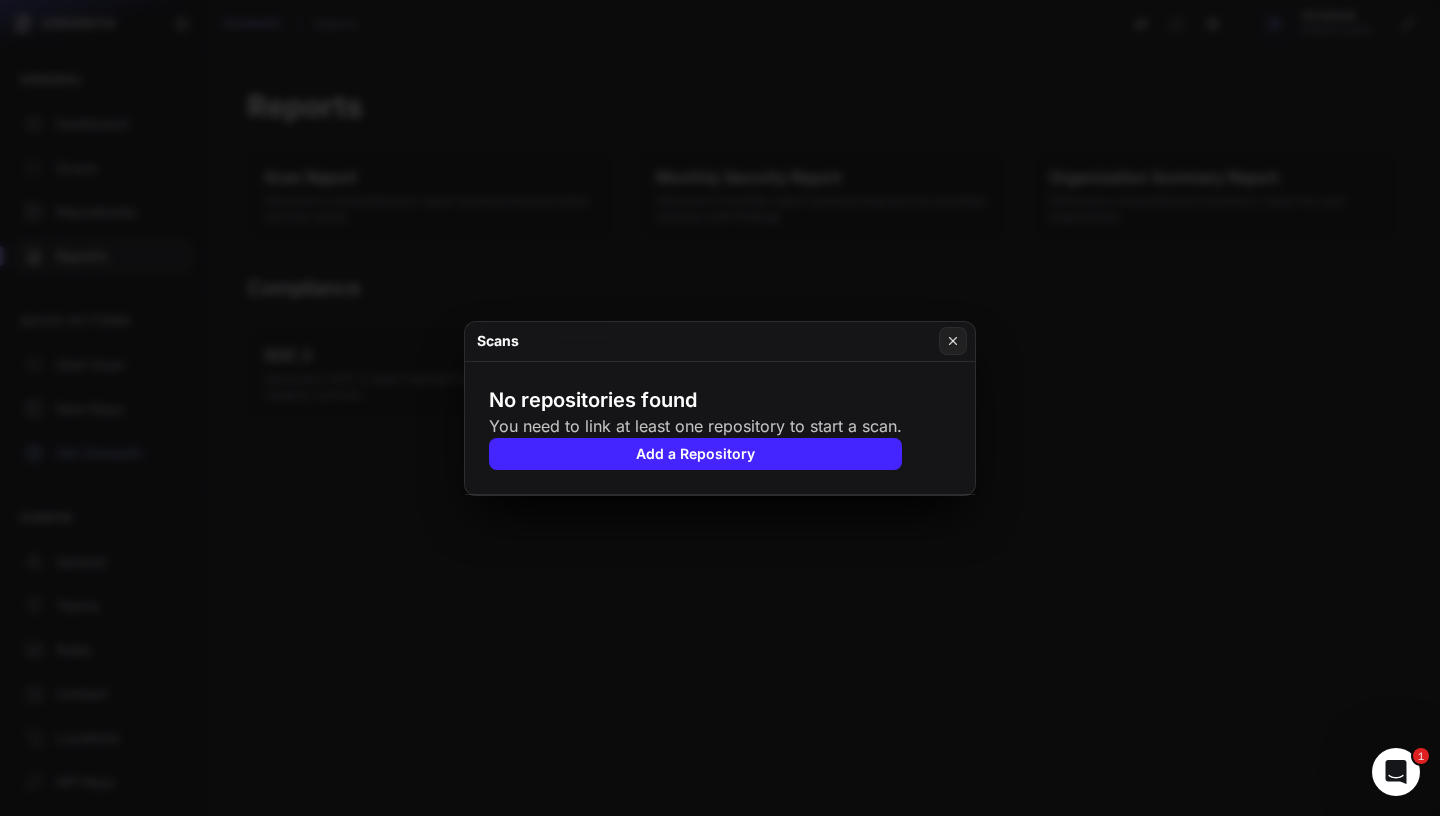 type 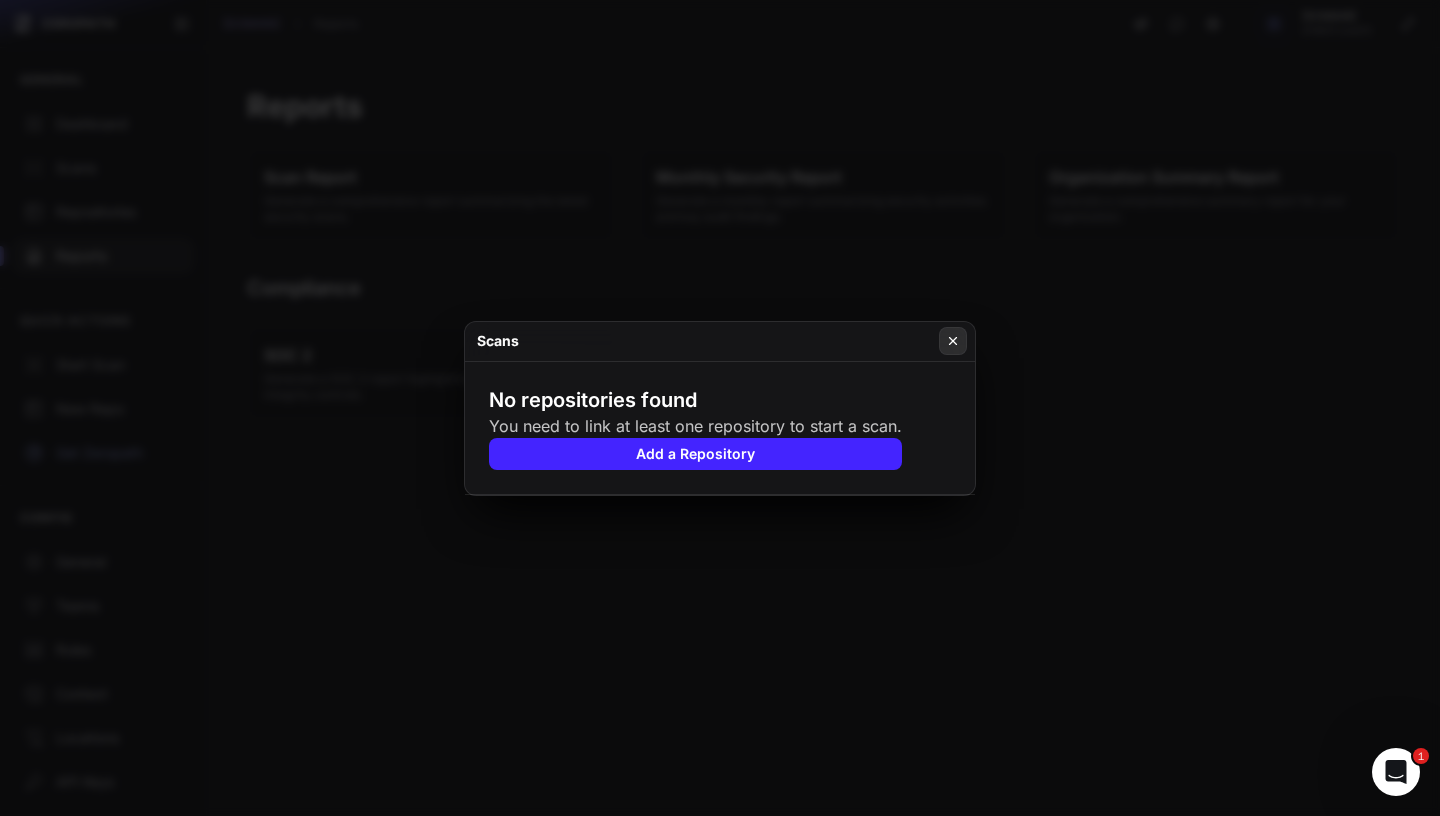 click 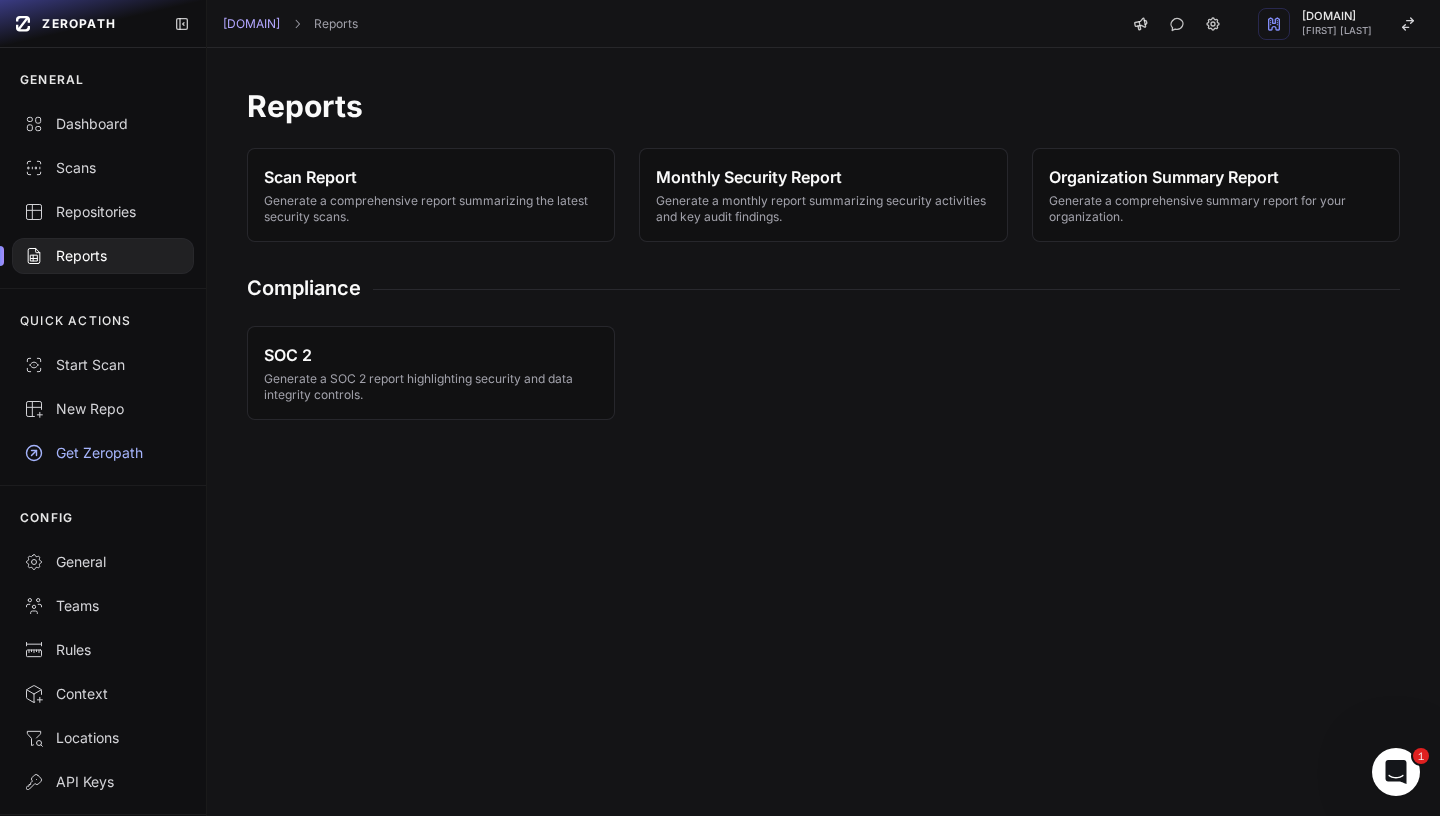 click on "Get Zeropath" at bounding box center (103, 453) 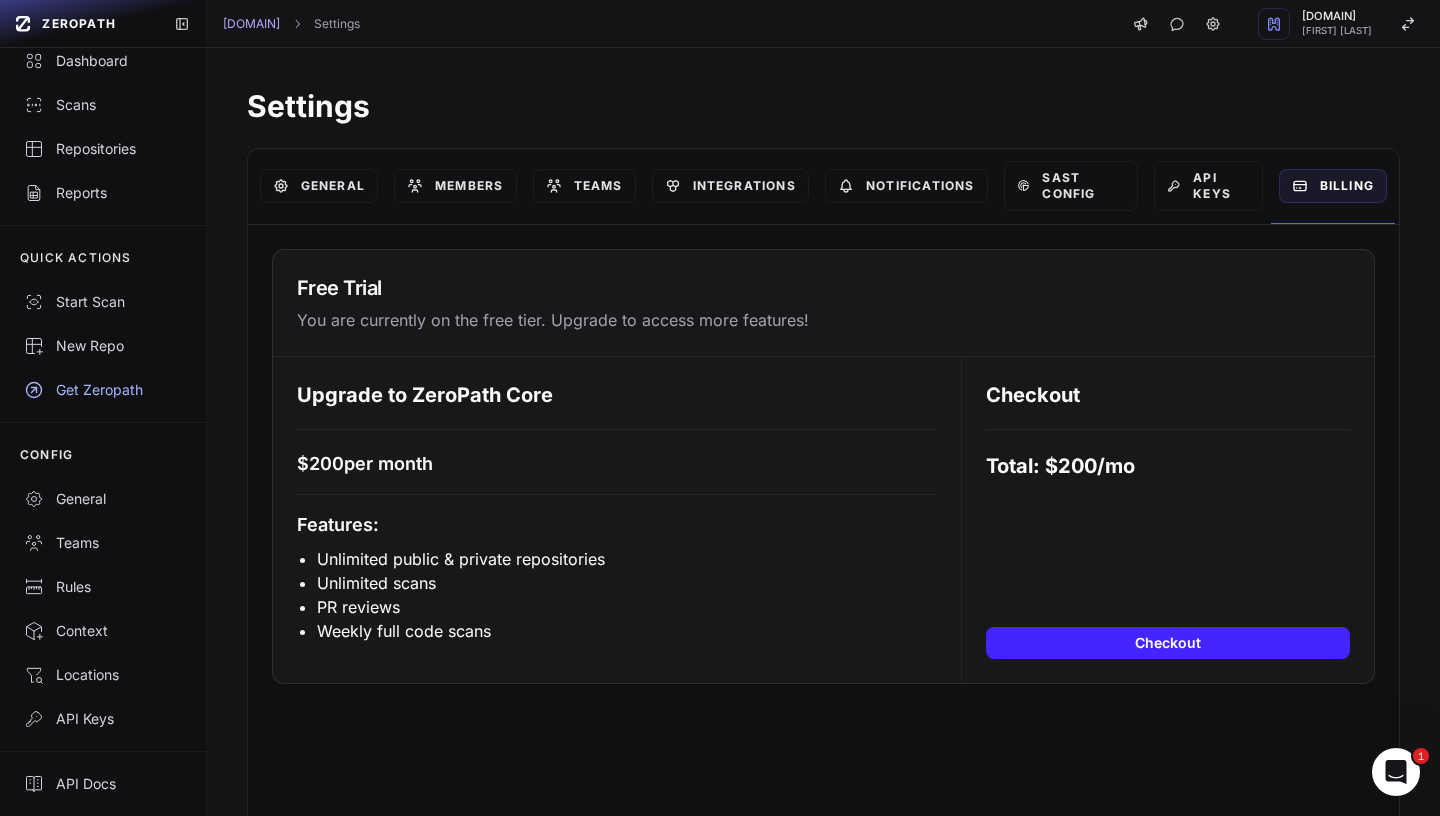 scroll, scrollTop: 57, scrollLeft: 0, axis: vertical 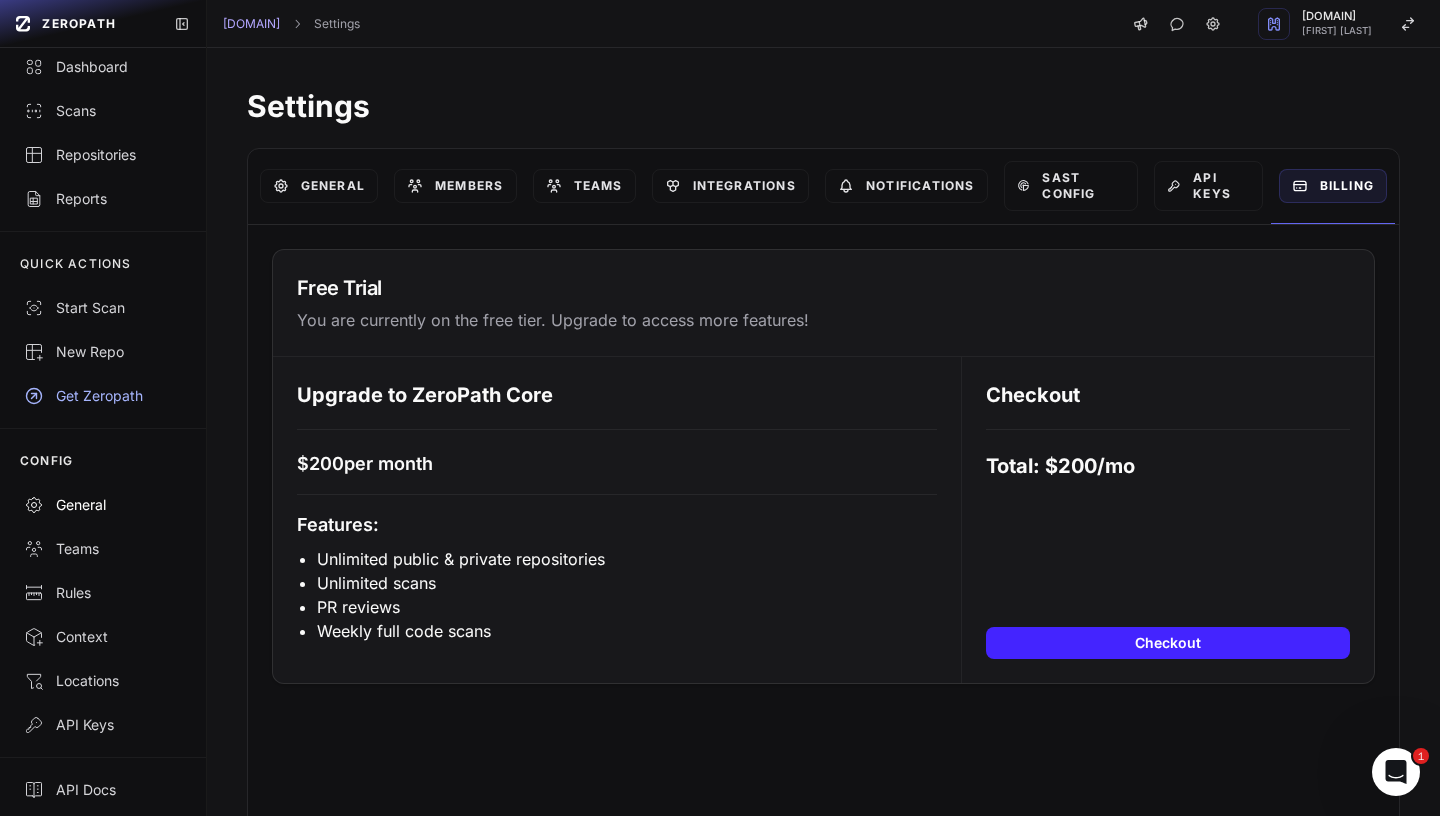click on "General" at bounding box center [103, 505] 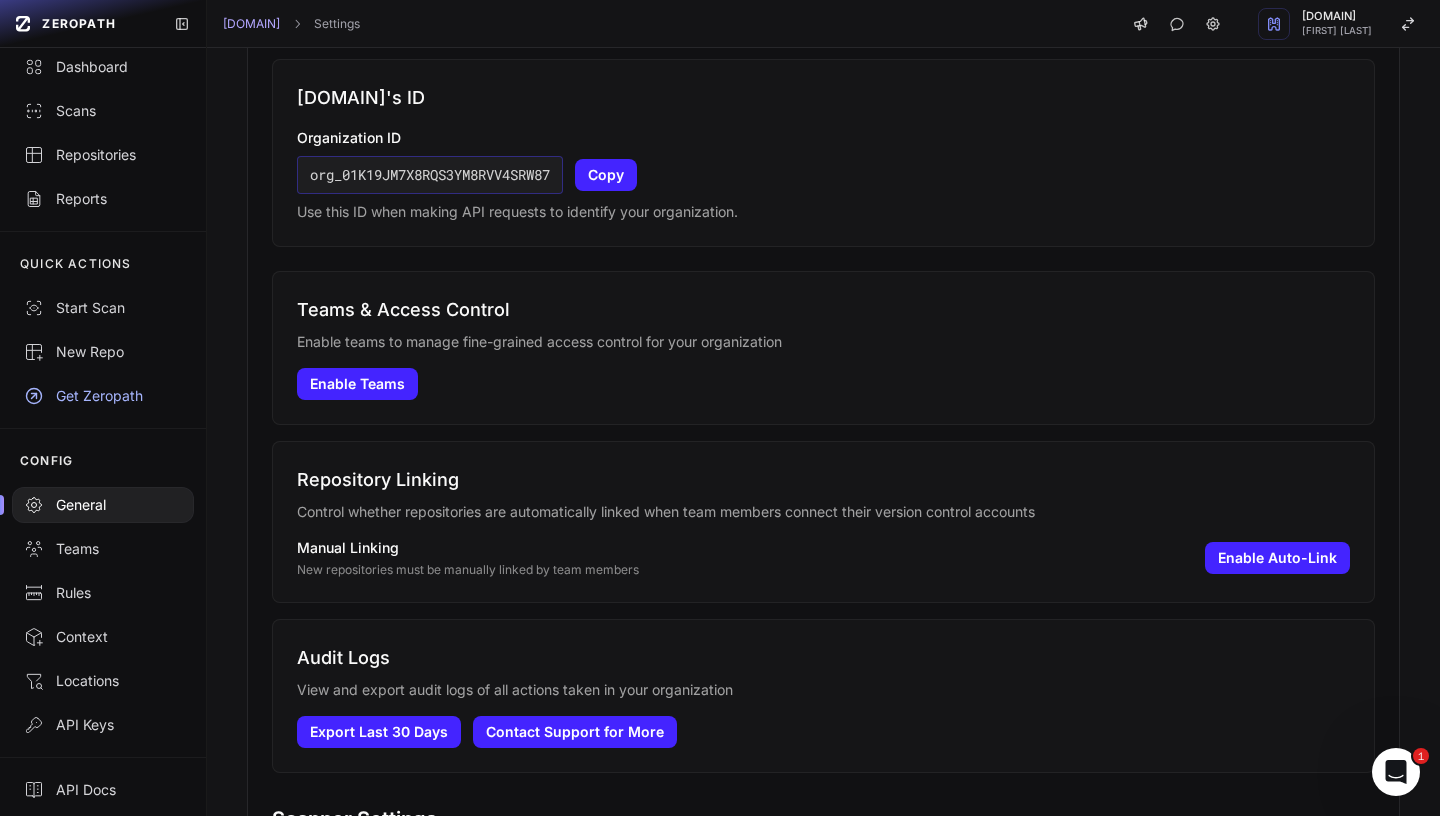 scroll, scrollTop: 950, scrollLeft: 0, axis: vertical 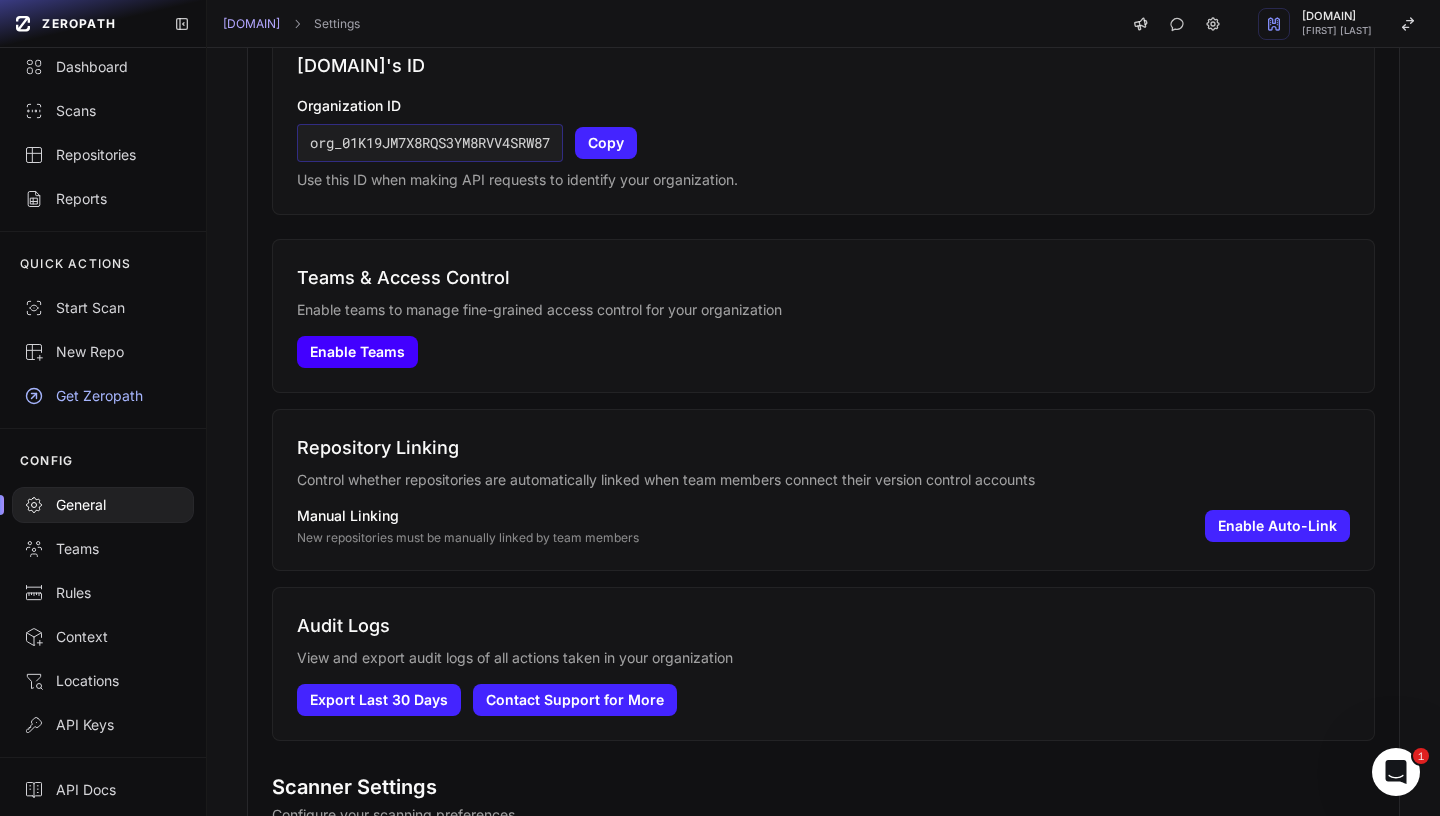 click on "Enable Teams" at bounding box center (357, 352) 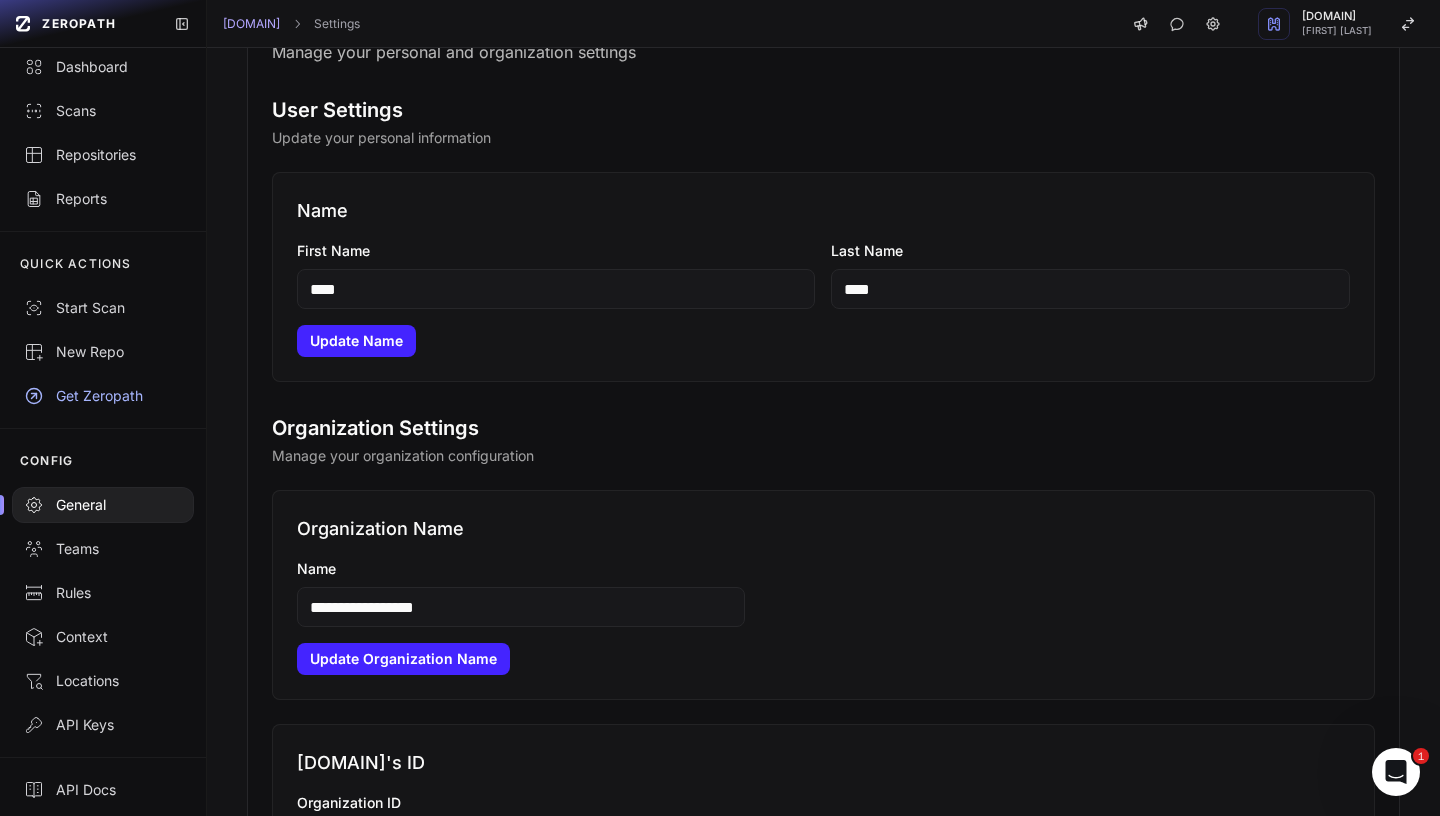 scroll, scrollTop: 0, scrollLeft: 0, axis: both 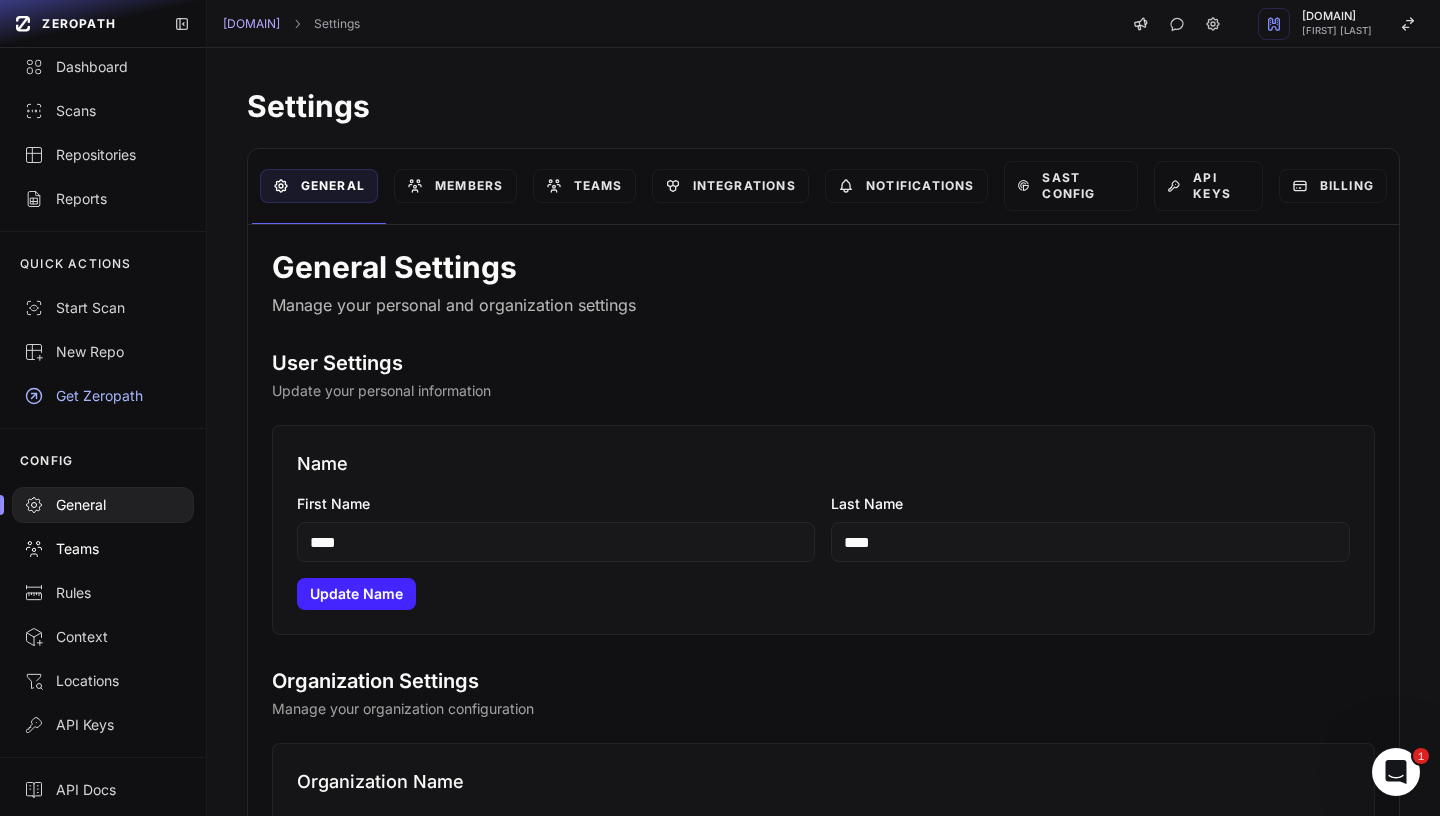click on "Teams" at bounding box center [103, 549] 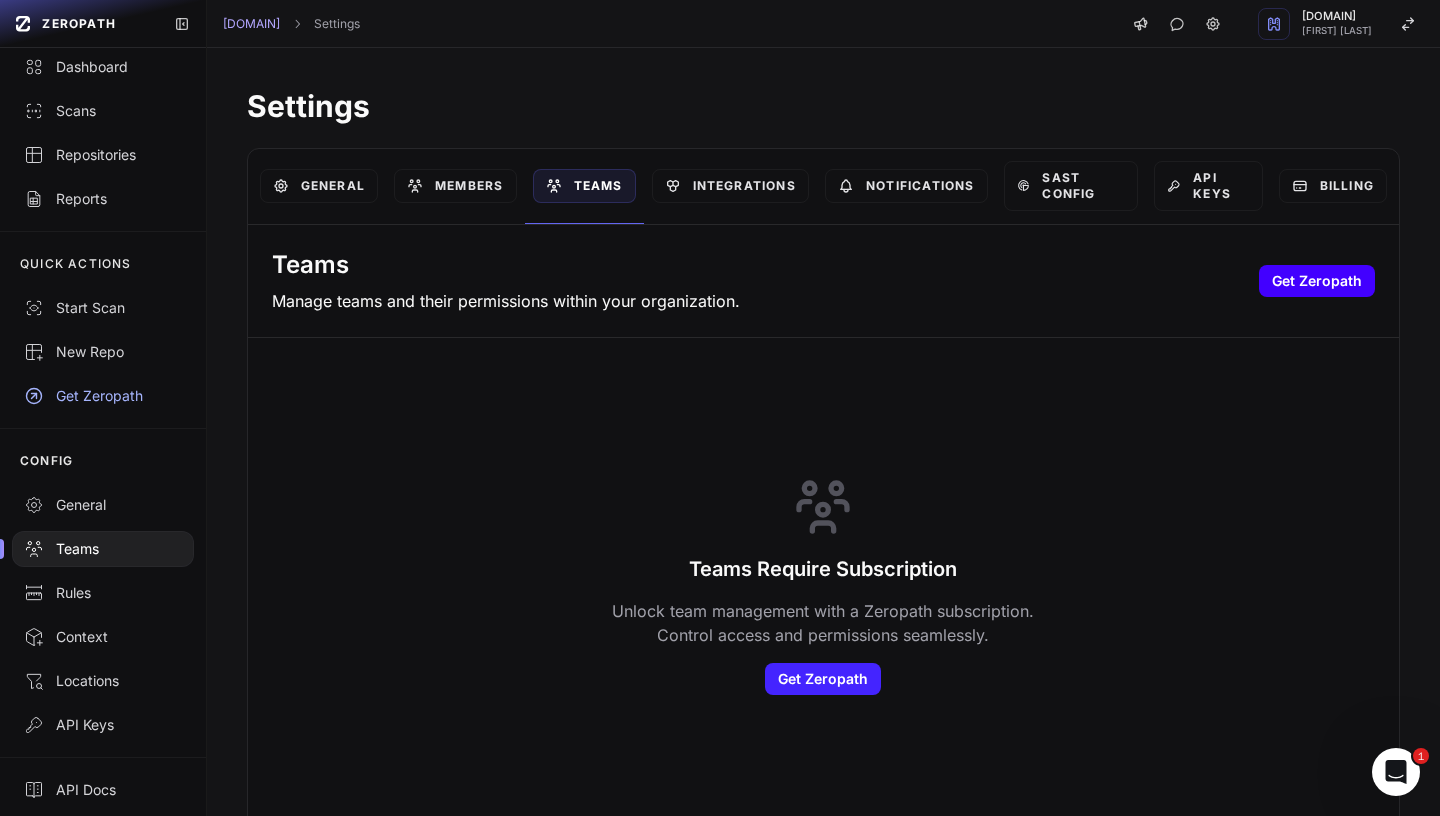 click on "Get Zeropath" at bounding box center [1317, 281] 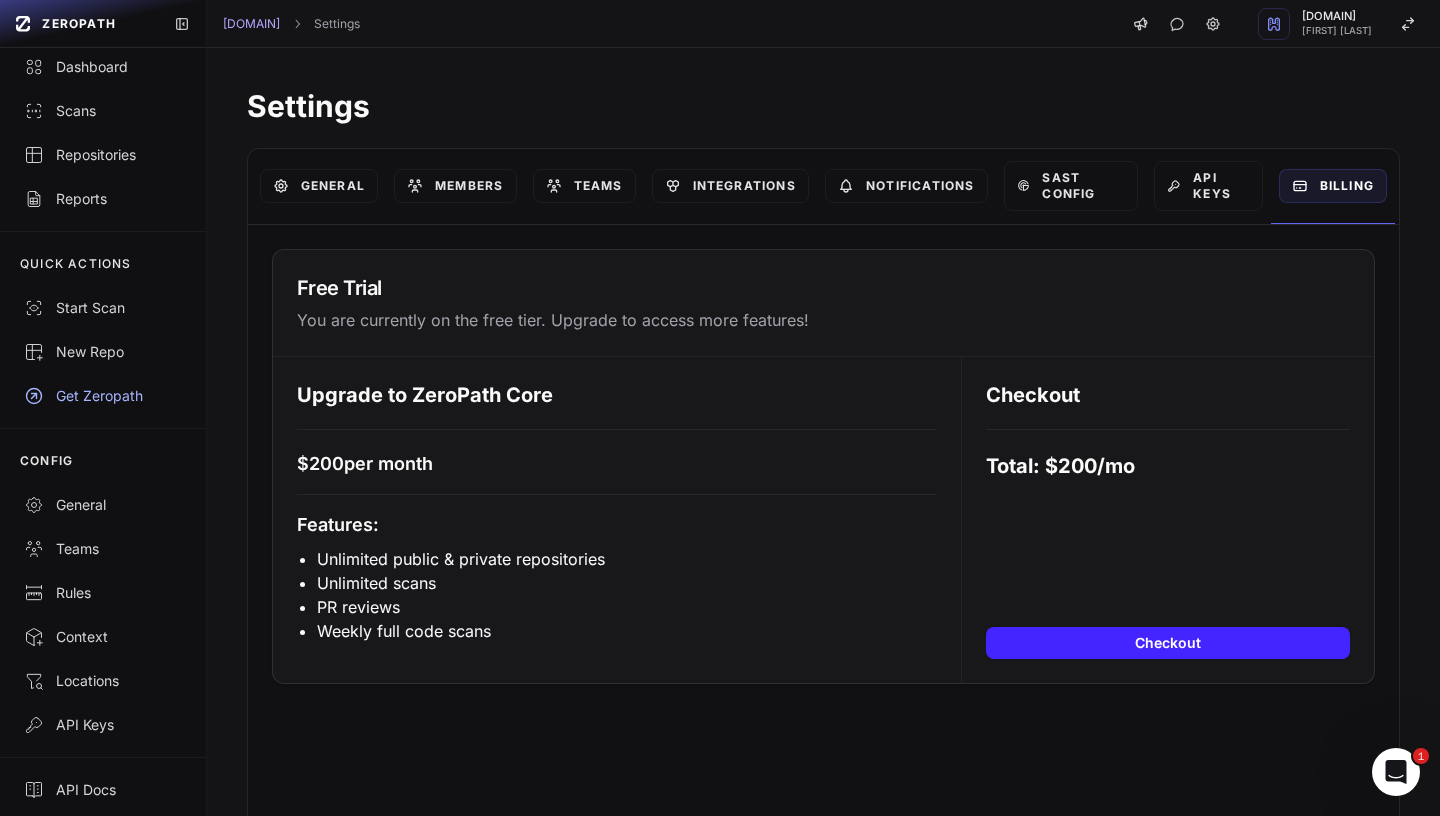 scroll, scrollTop: 16, scrollLeft: 0, axis: vertical 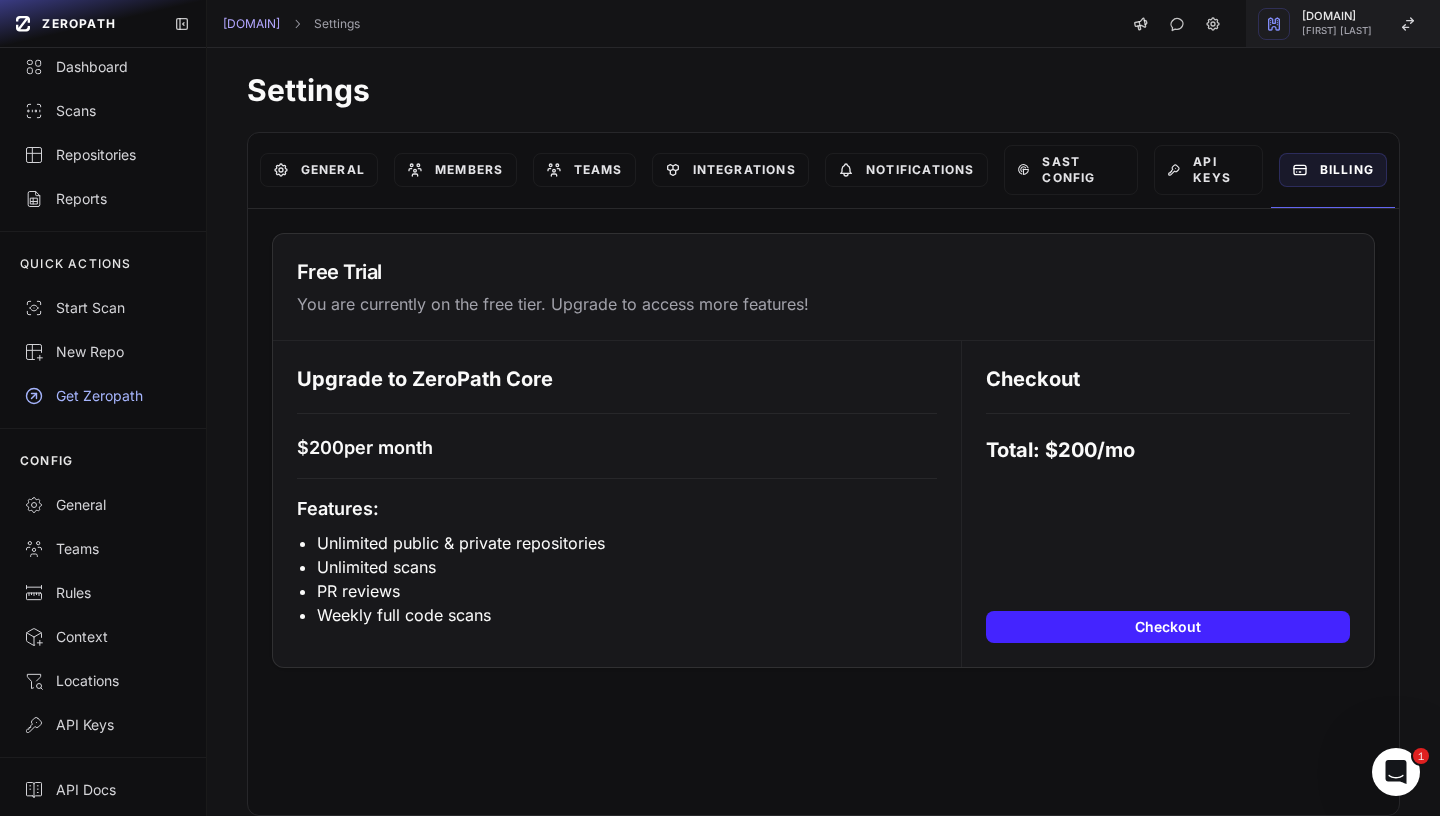 click on "[DOMAIN]   [FIRST] [LAST]" 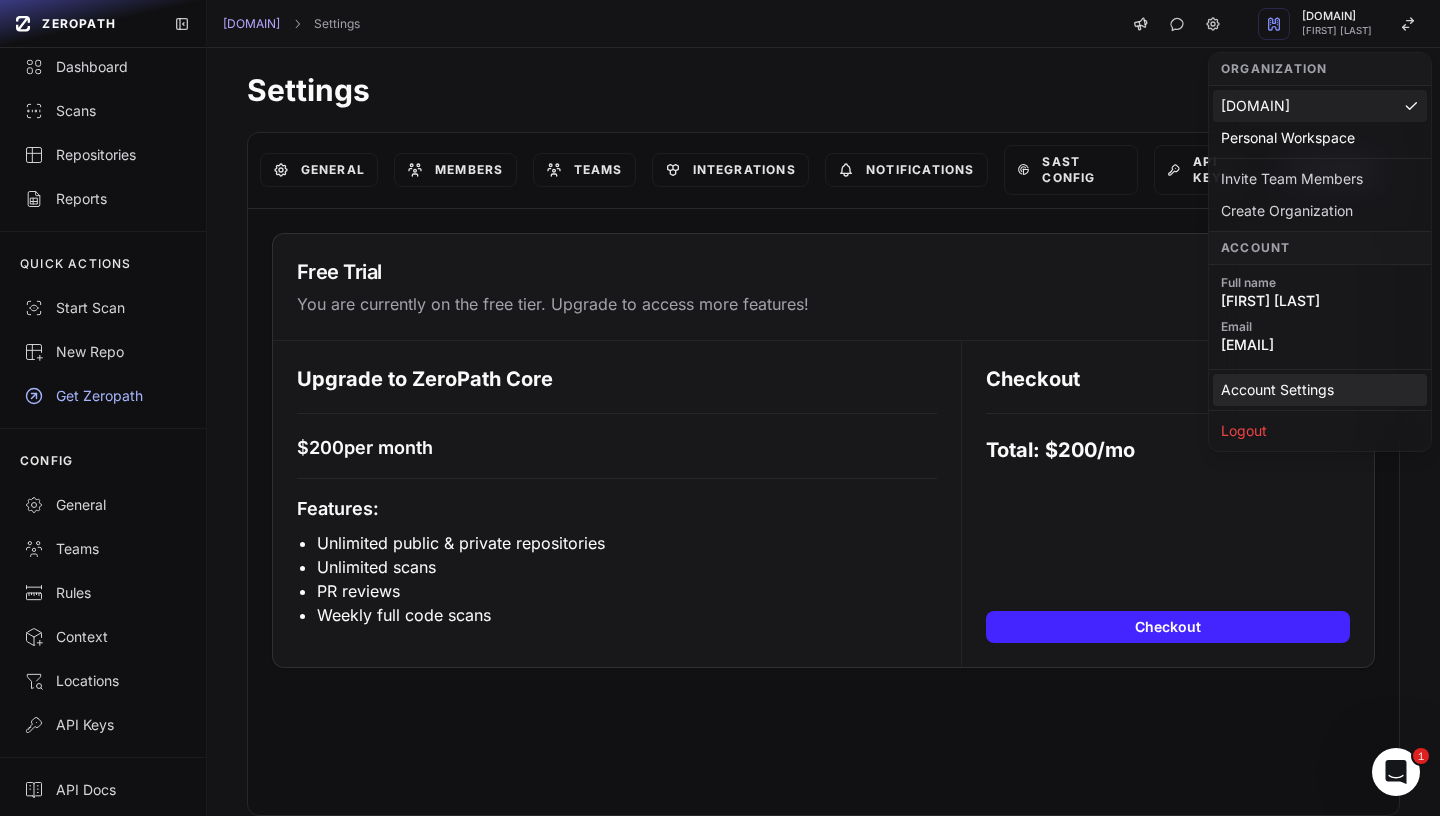 click on "Account Settings" at bounding box center [1320, 390] 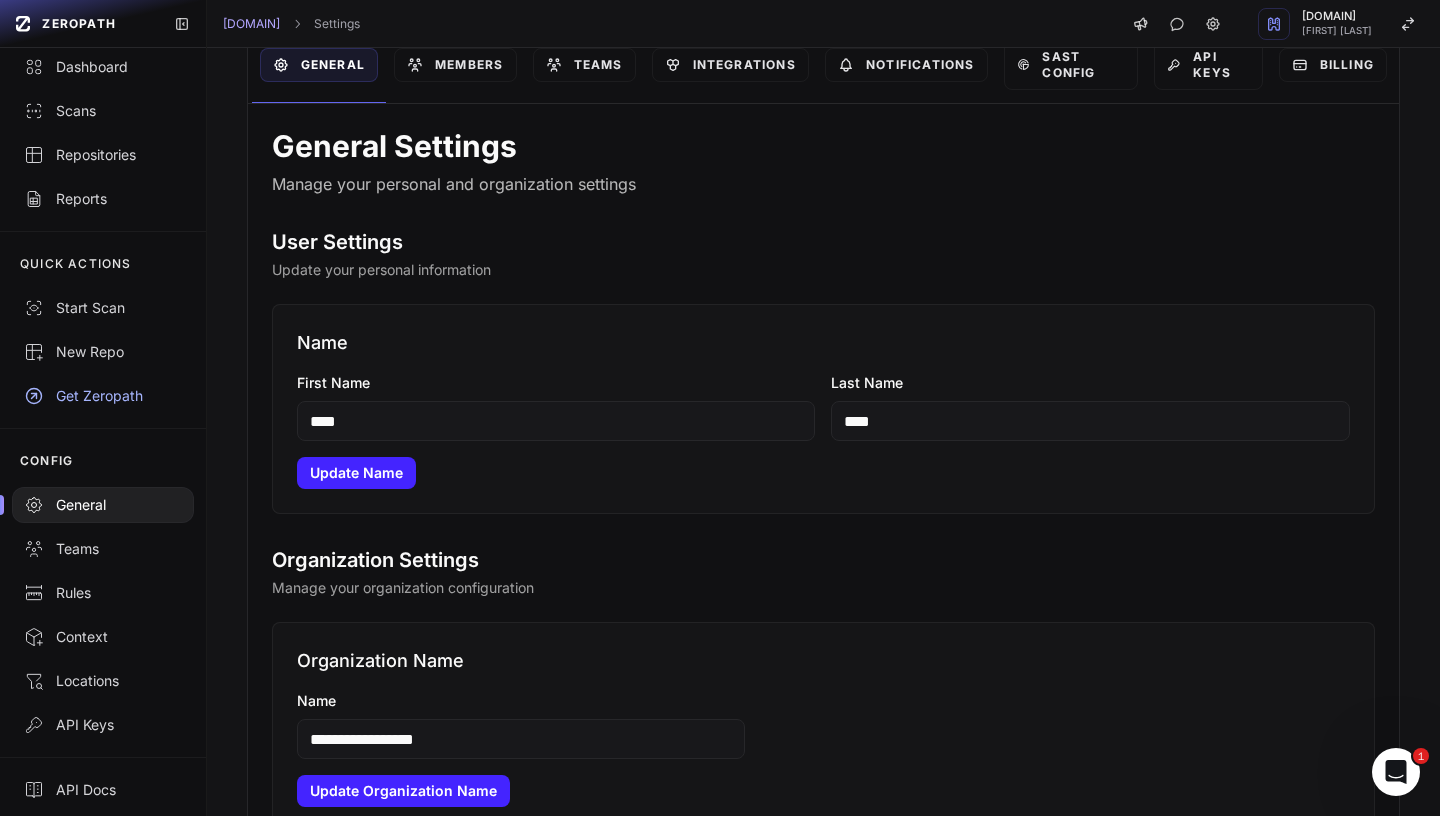 scroll, scrollTop: 0, scrollLeft: 0, axis: both 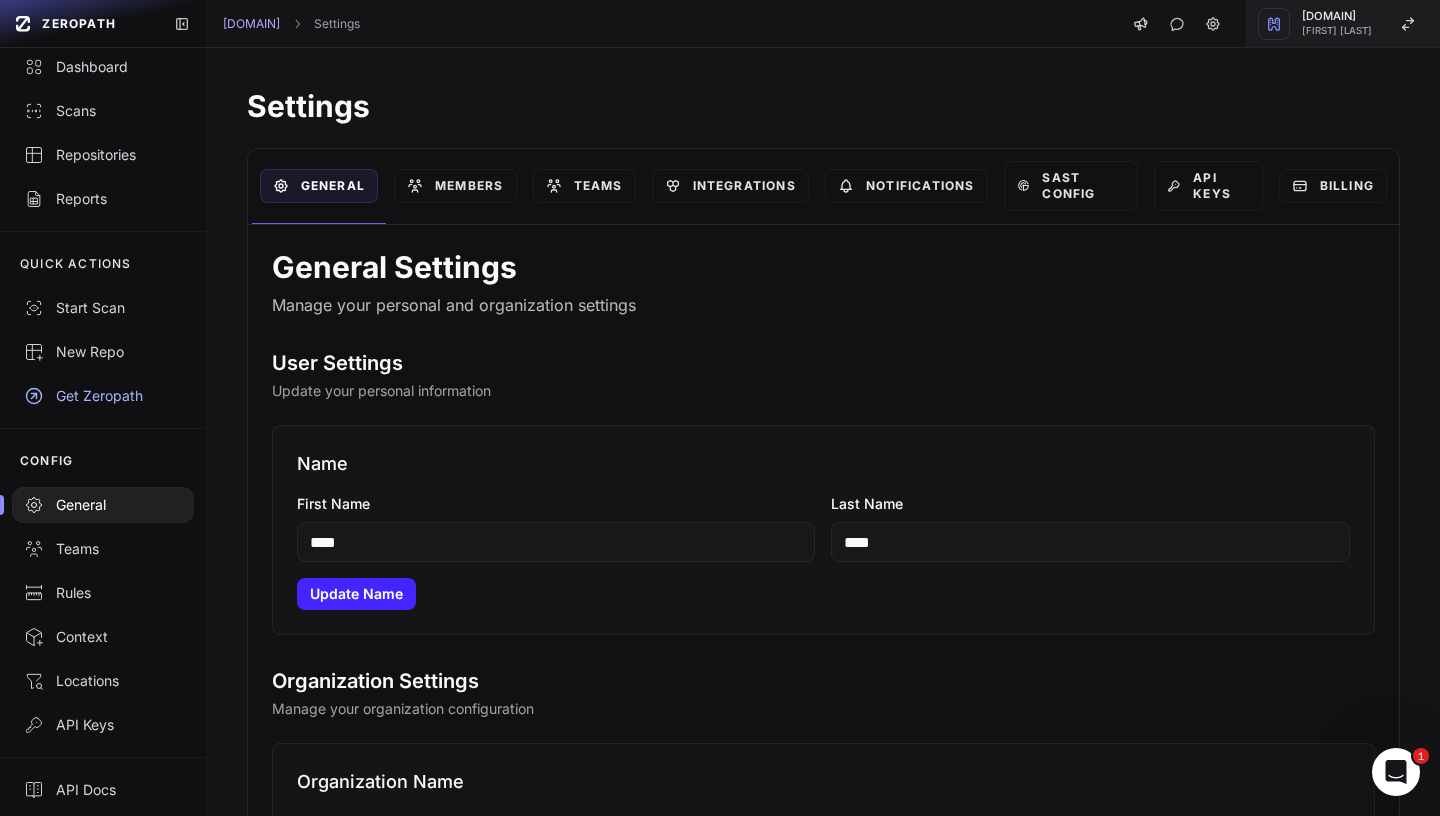 click on "[FIRST] [LAST]" at bounding box center [1337, 31] 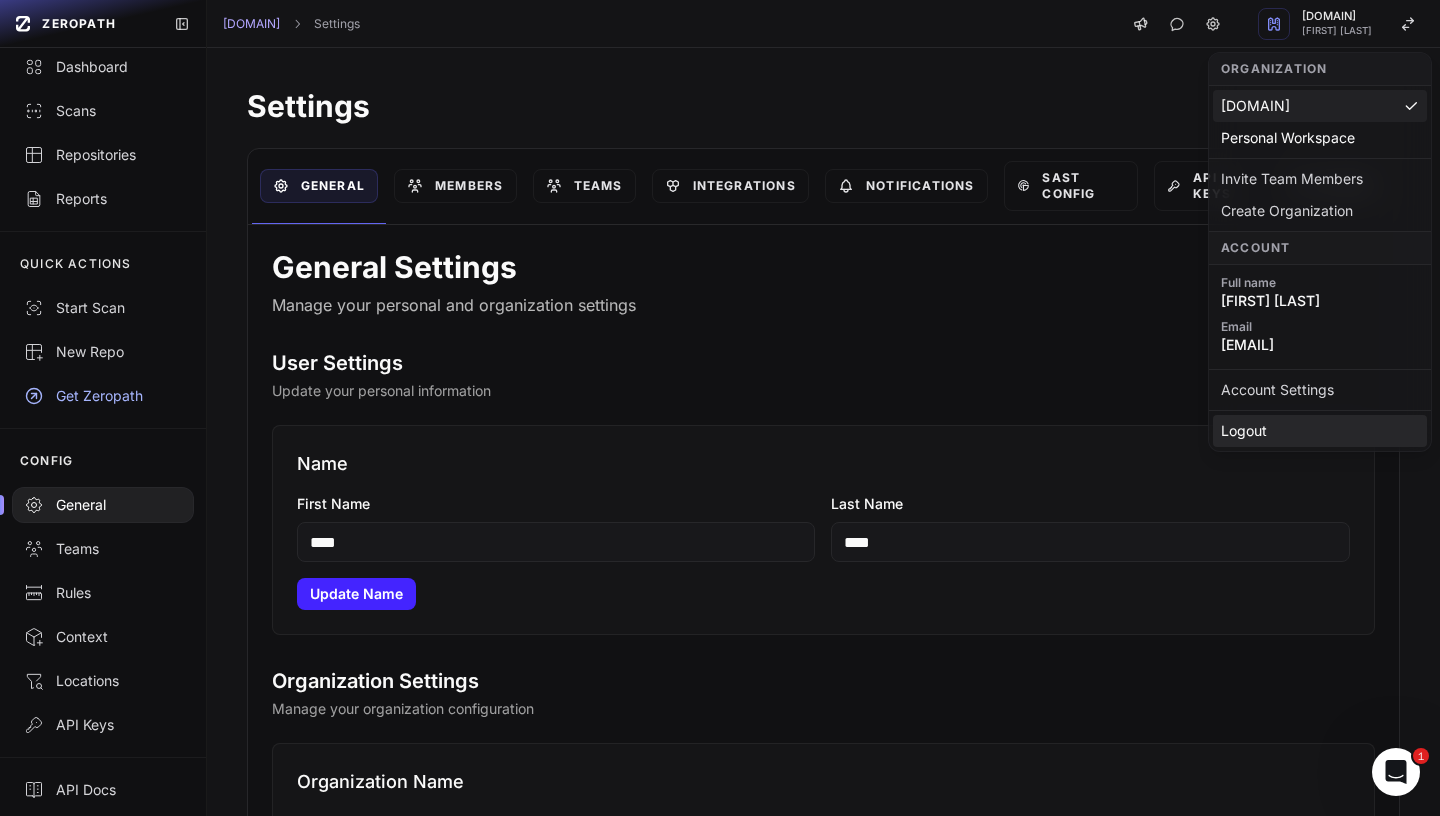 click on "Logout" at bounding box center [1320, 431] 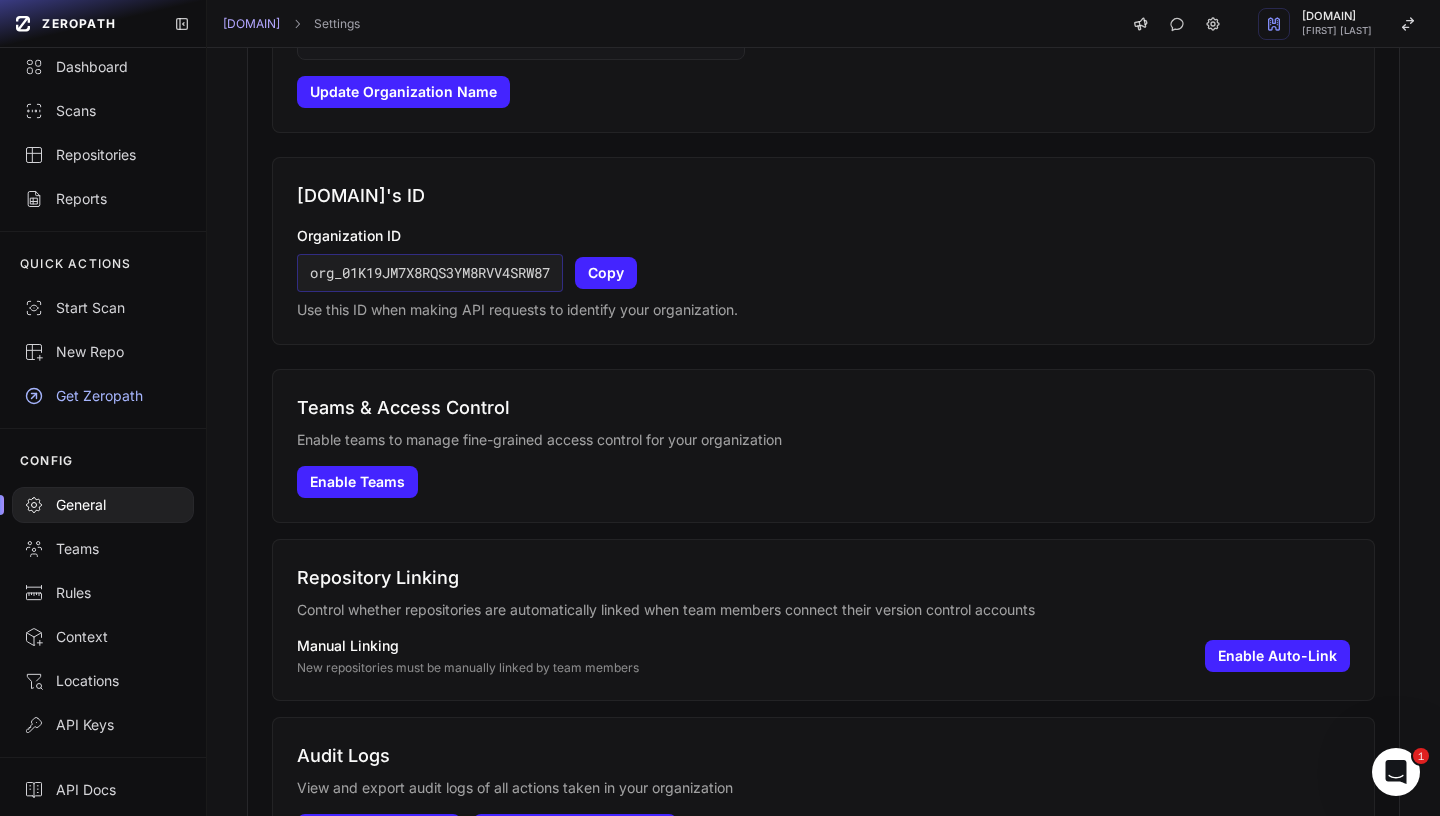 scroll, scrollTop: 1210, scrollLeft: 0, axis: vertical 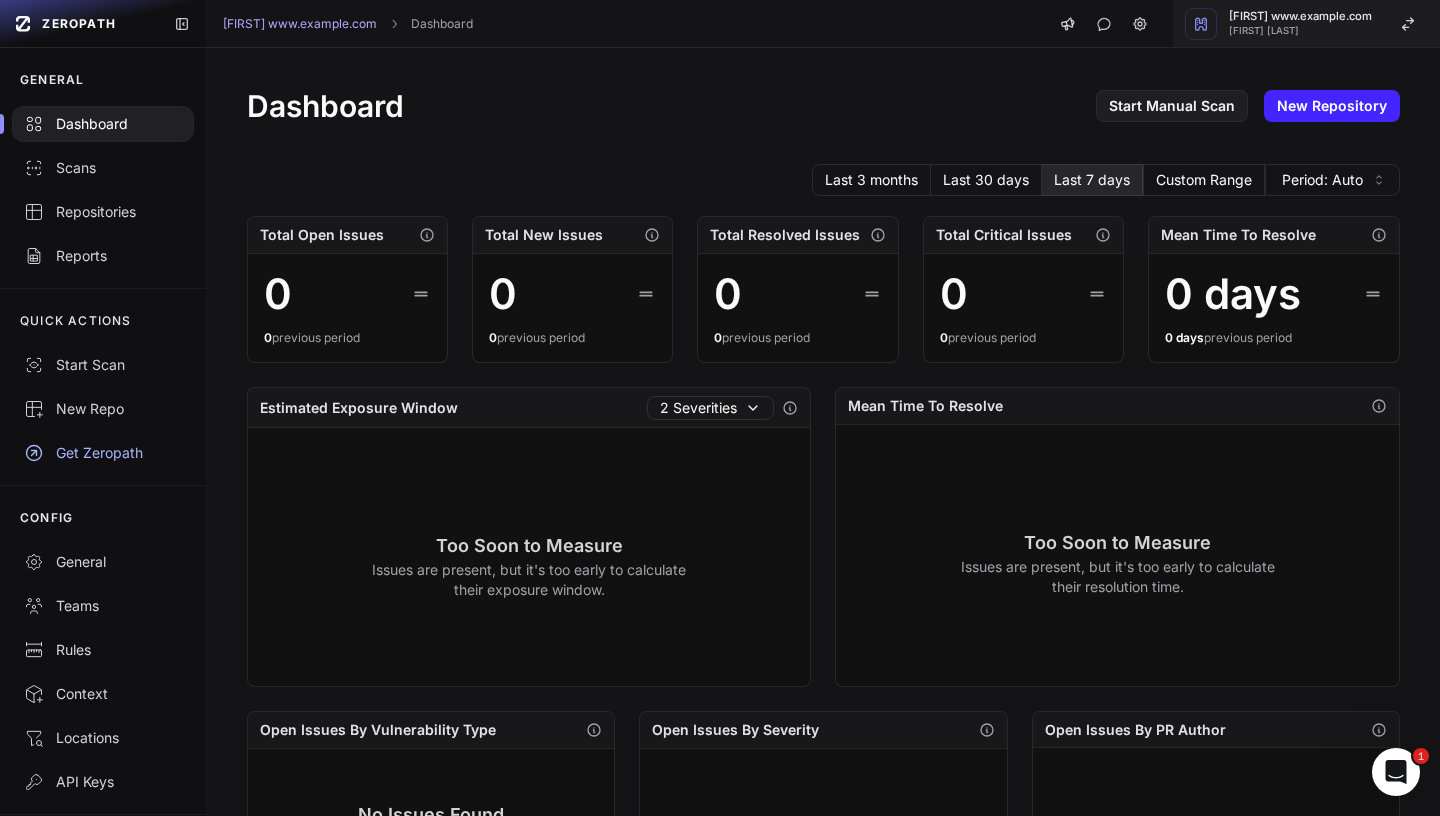 click on "[FIRST] [LAST]" at bounding box center [1300, 31] 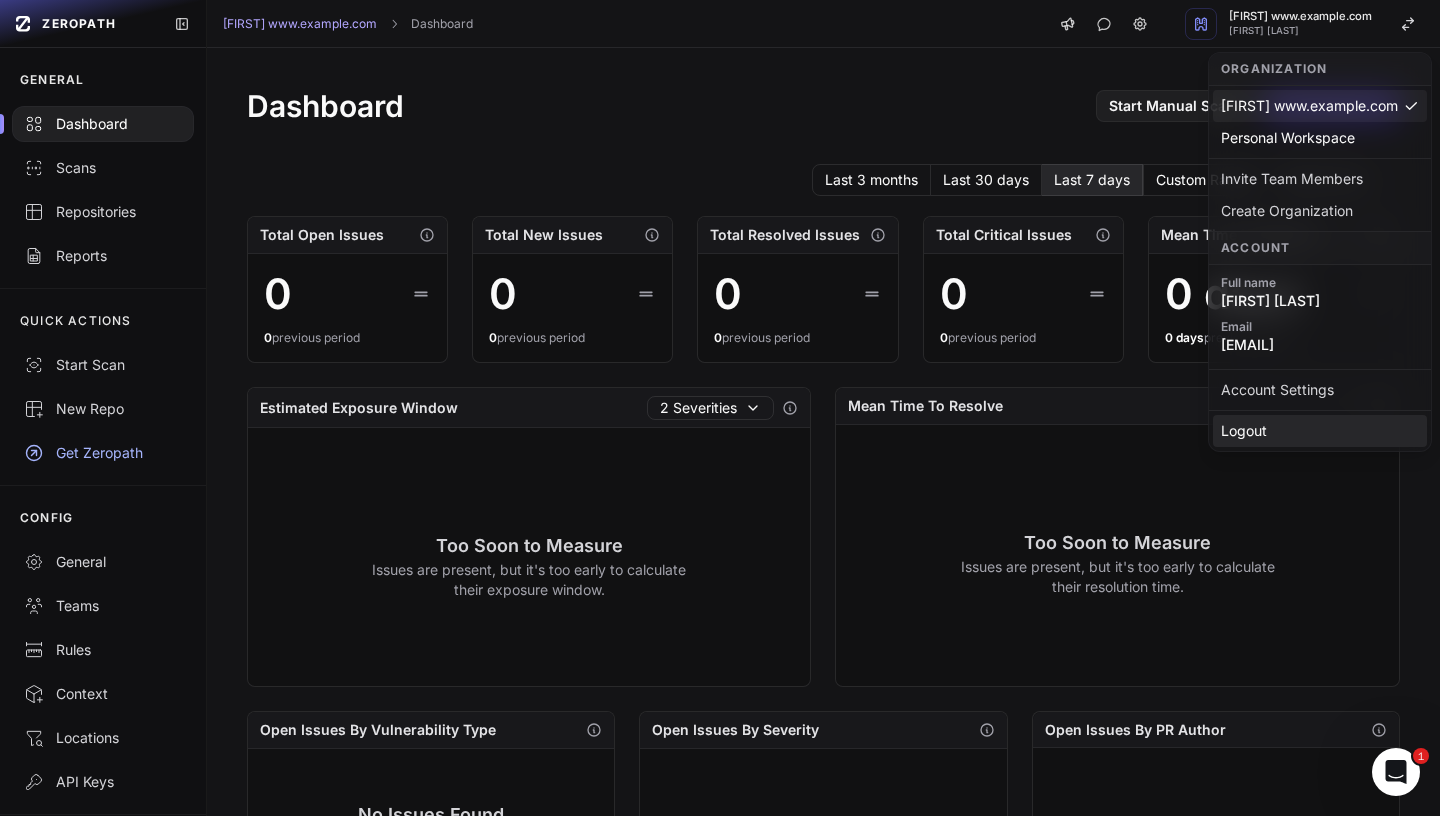 click on "Logout" at bounding box center [1320, 431] 